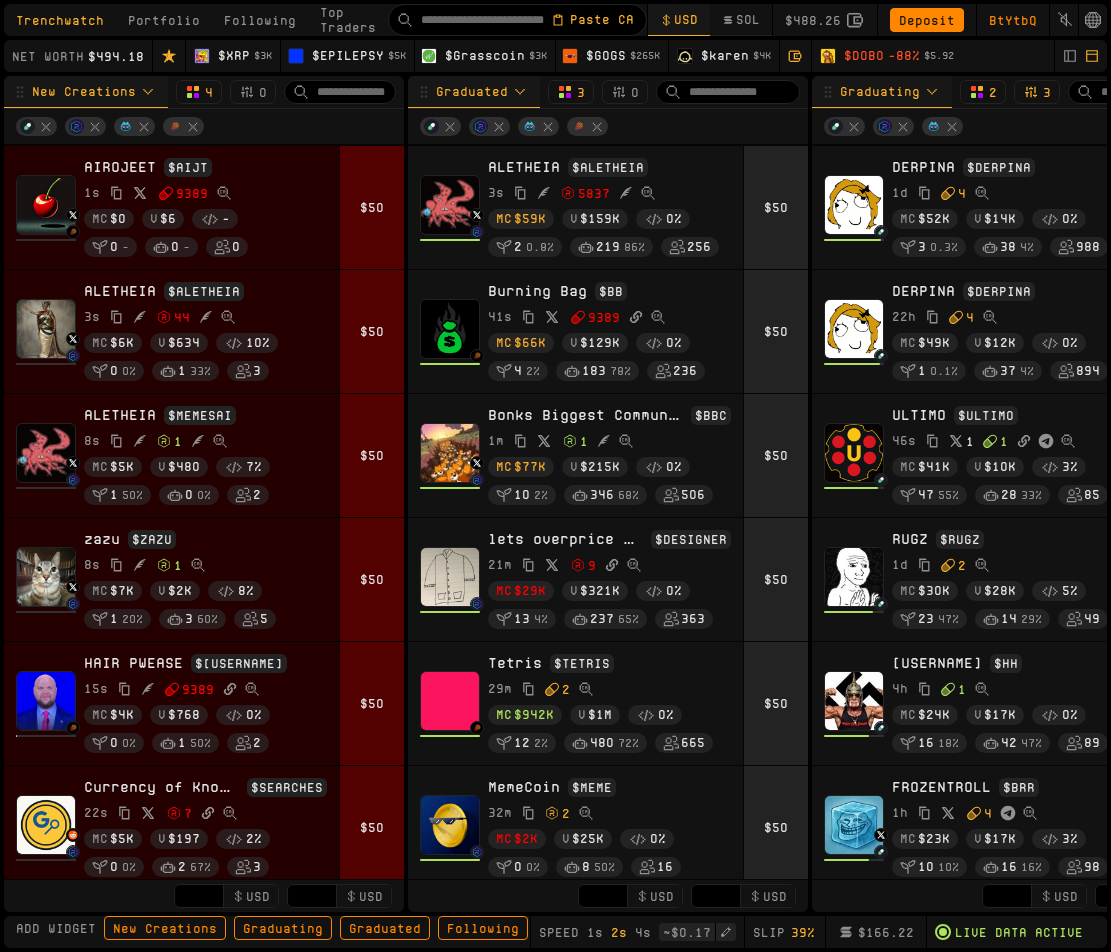 scroll, scrollTop: 0, scrollLeft: 0, axis: both 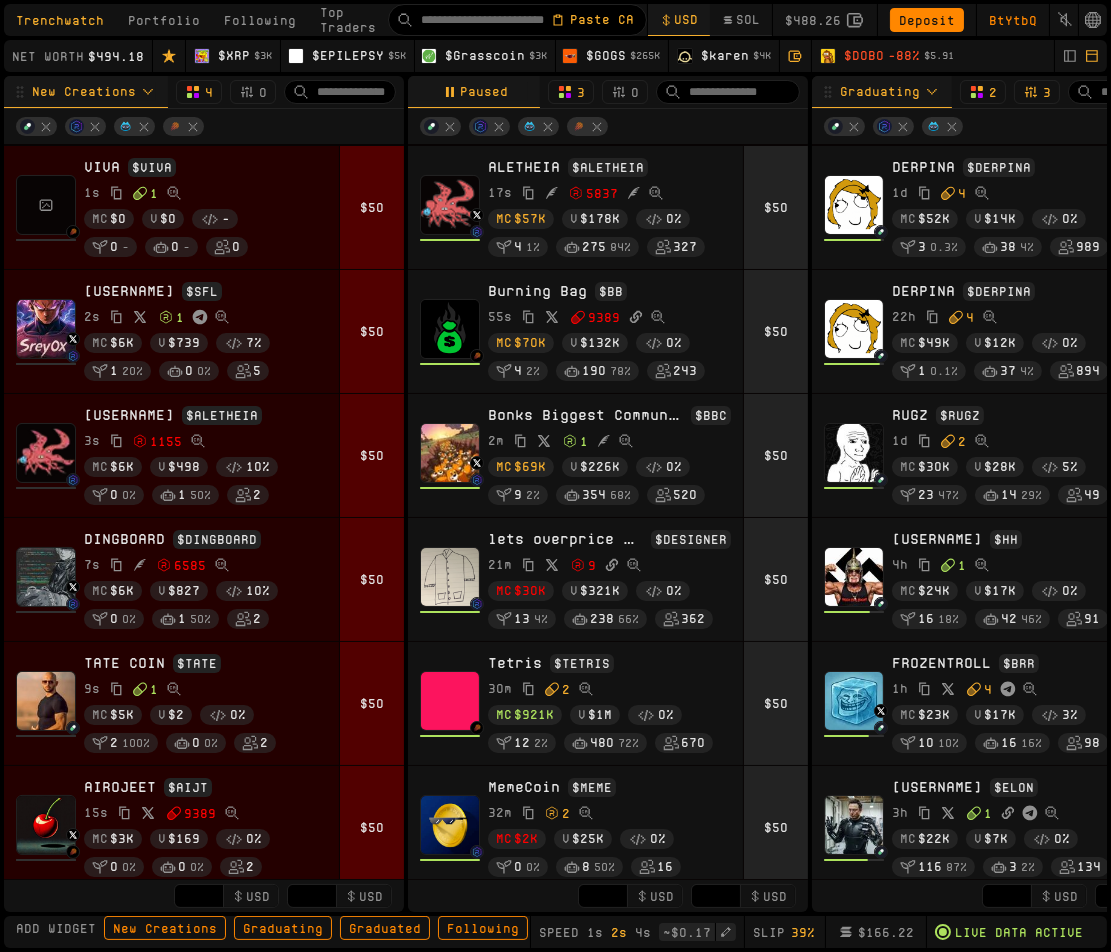 click on "17s Pumpfuns Deployed By Dev 5837" at bounding box center (609, 193) 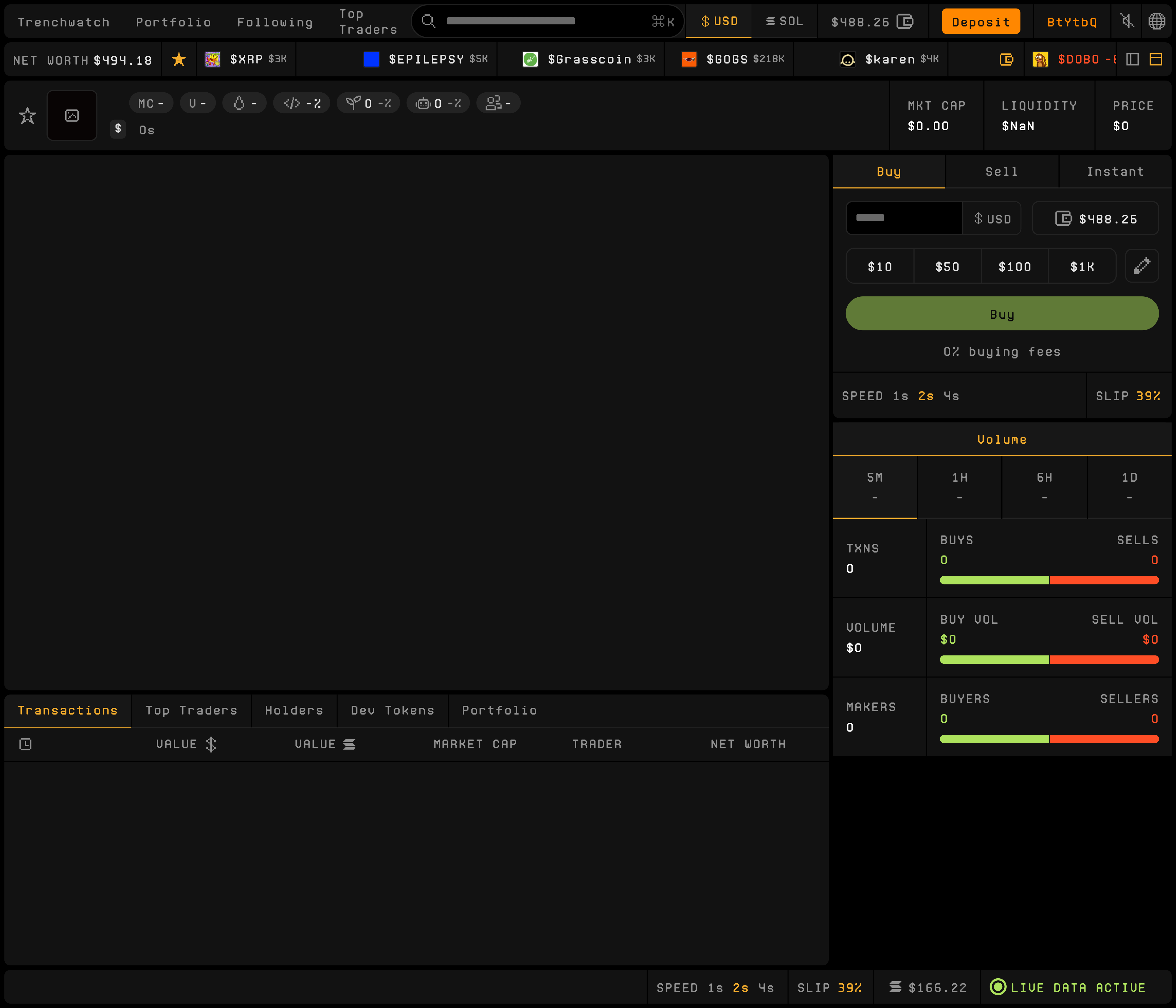 scroll, scrollTop: 0, scrollLeft: 0, axis: both 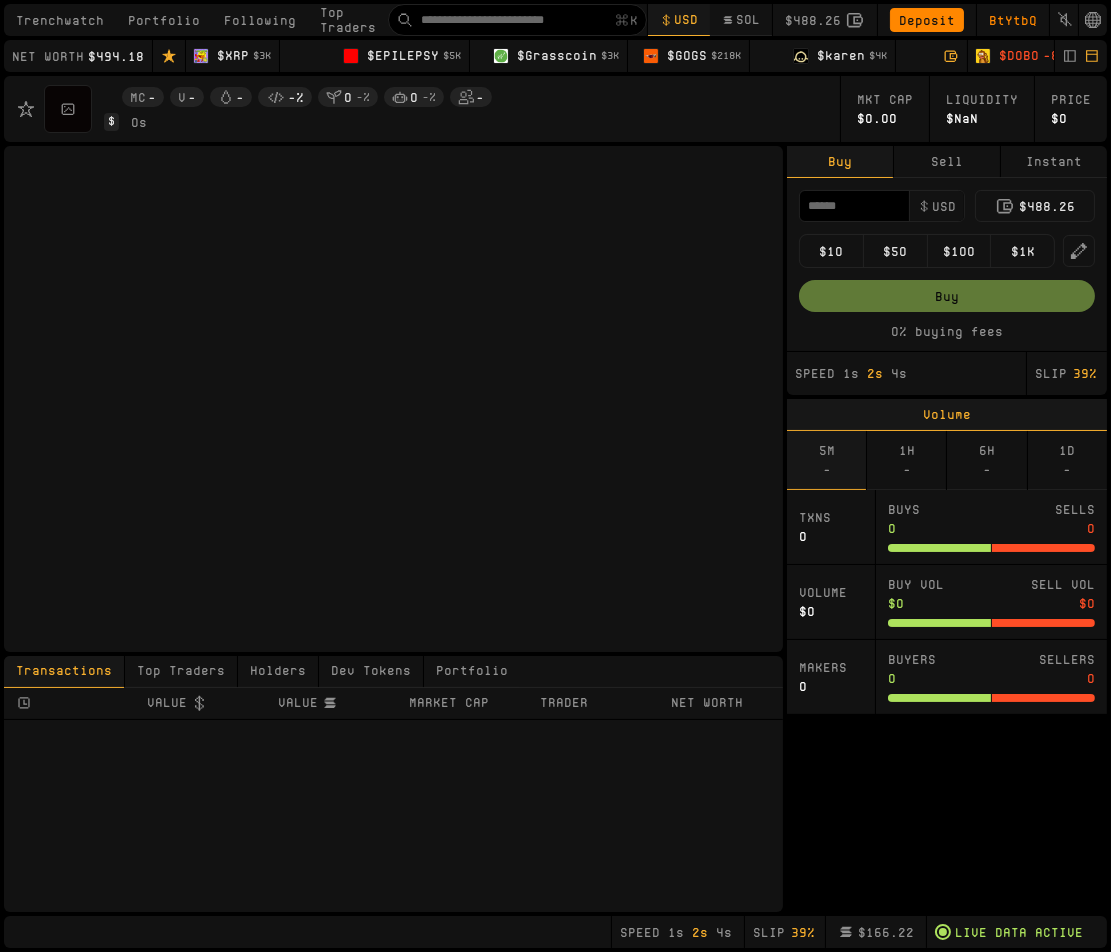 type 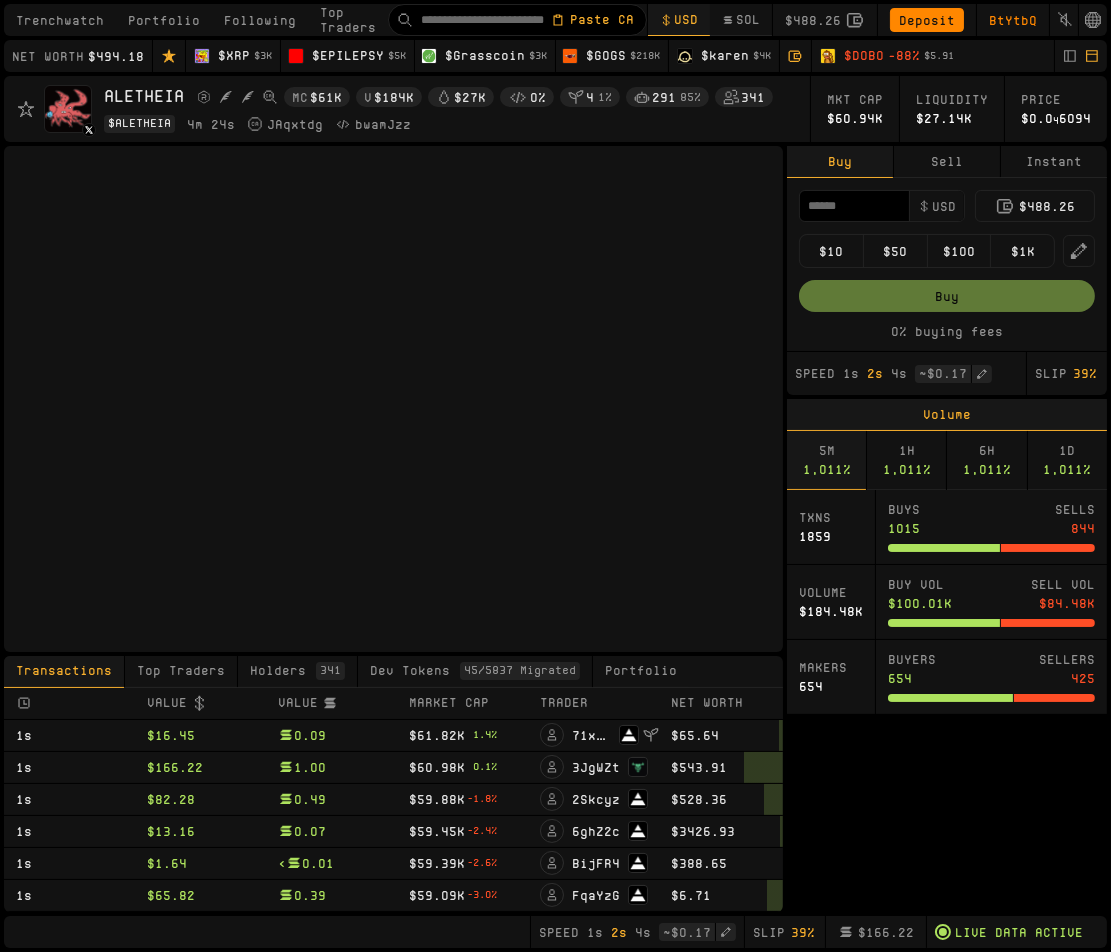type on "**" 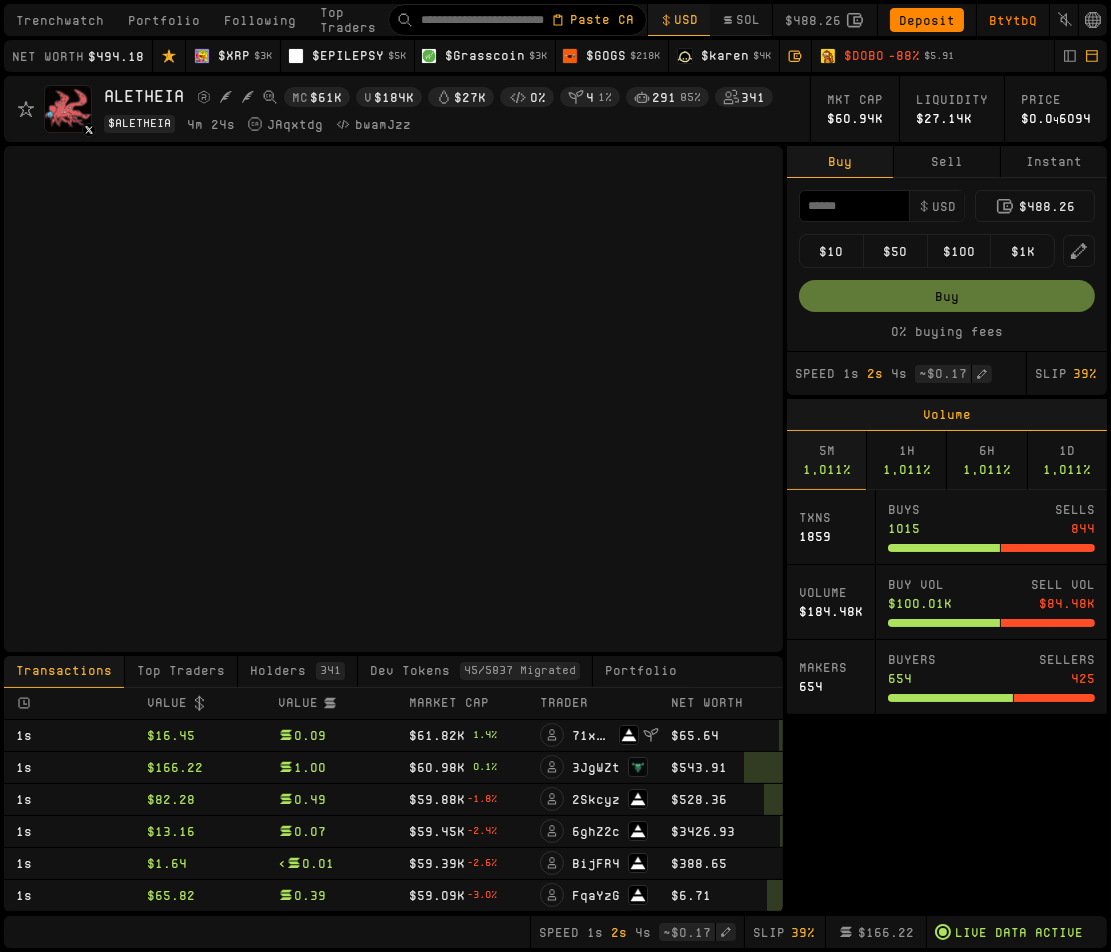 click on "$10" at bounding box center [831, 251] 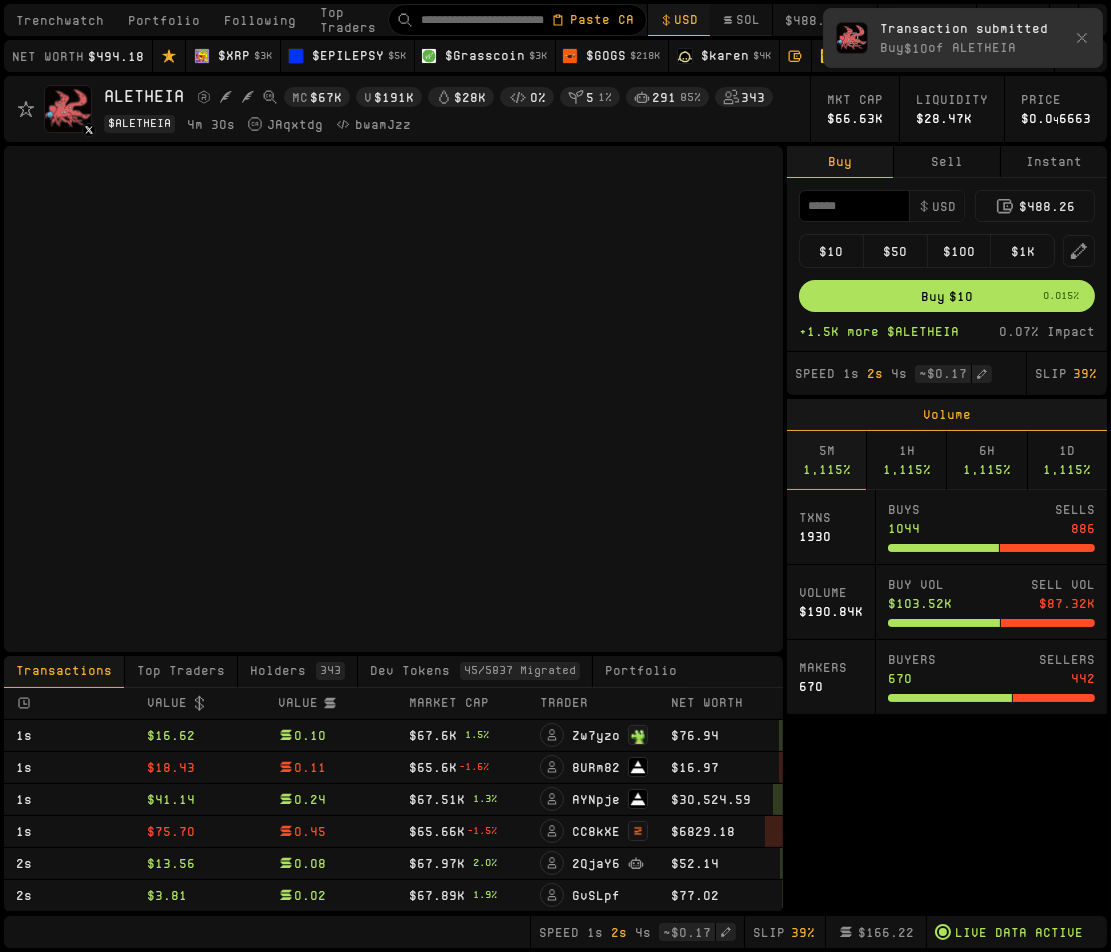 click on "Buy $10 0.015%" at bounding box center [947, 296] 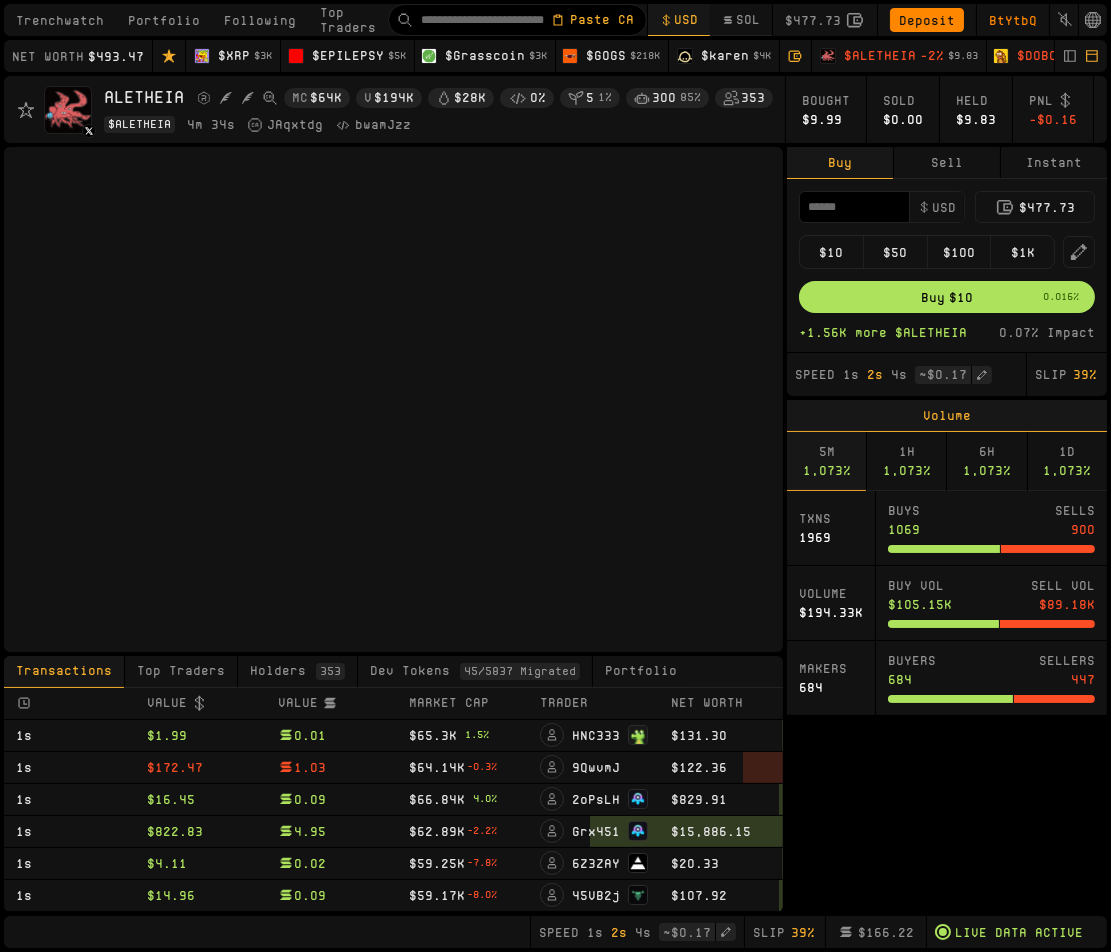 click on "Instant" at bounding box center [1054, 163] 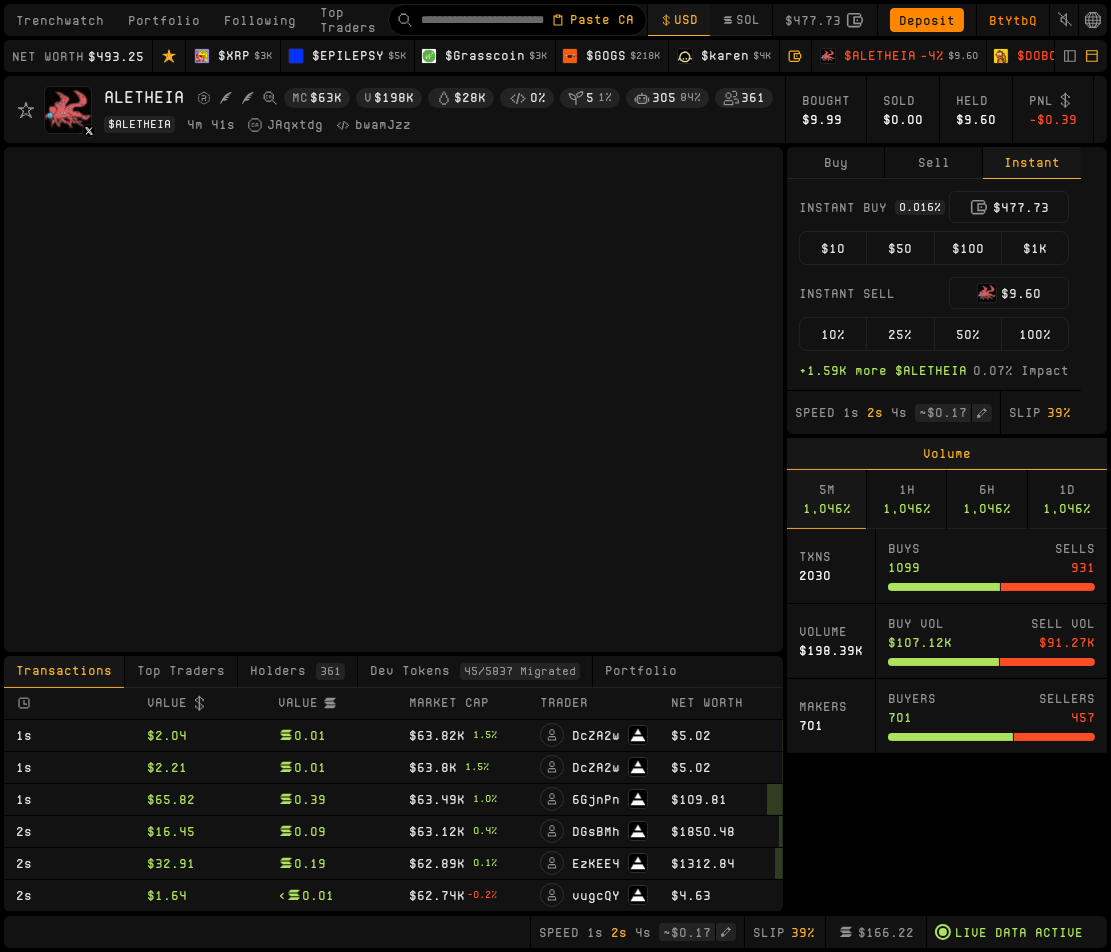 click on "$10" at bounding box center (833, 248) 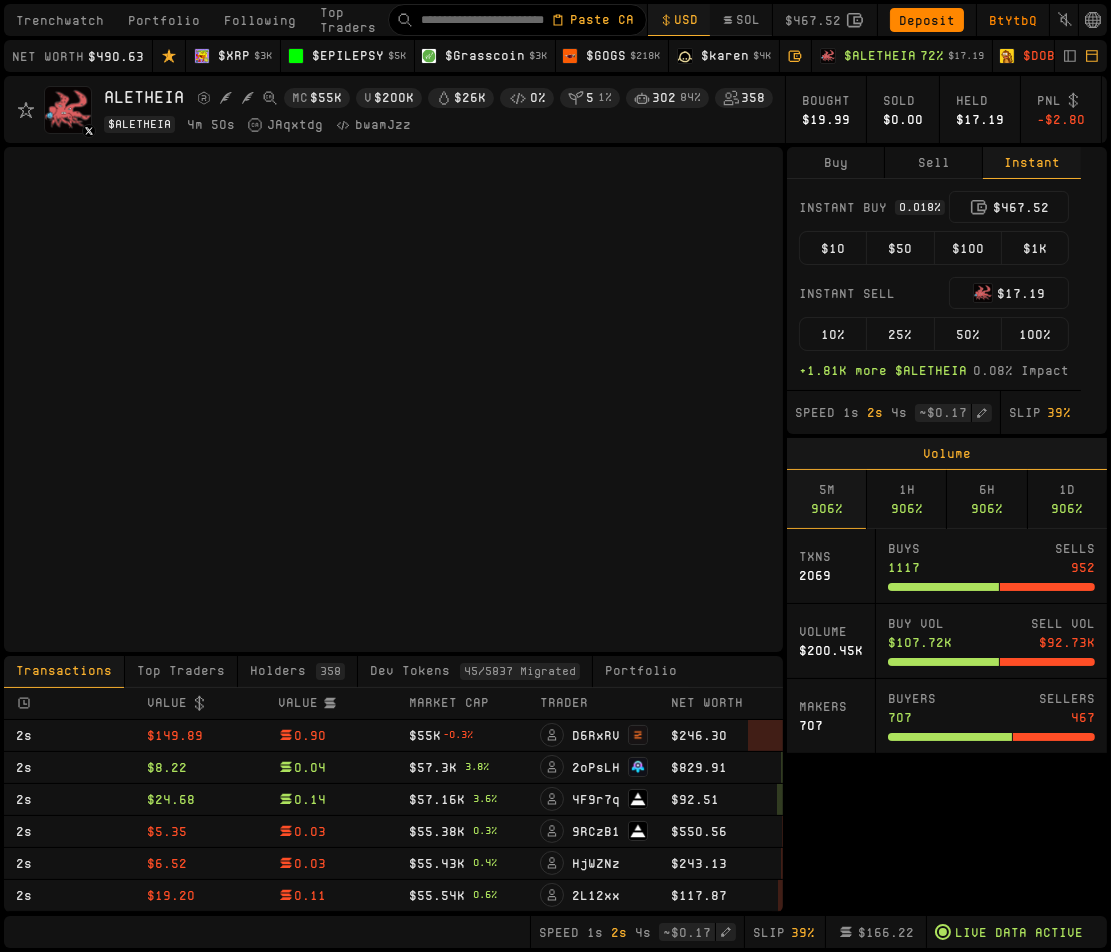 click on "$10" at bounding box center [833, 248] 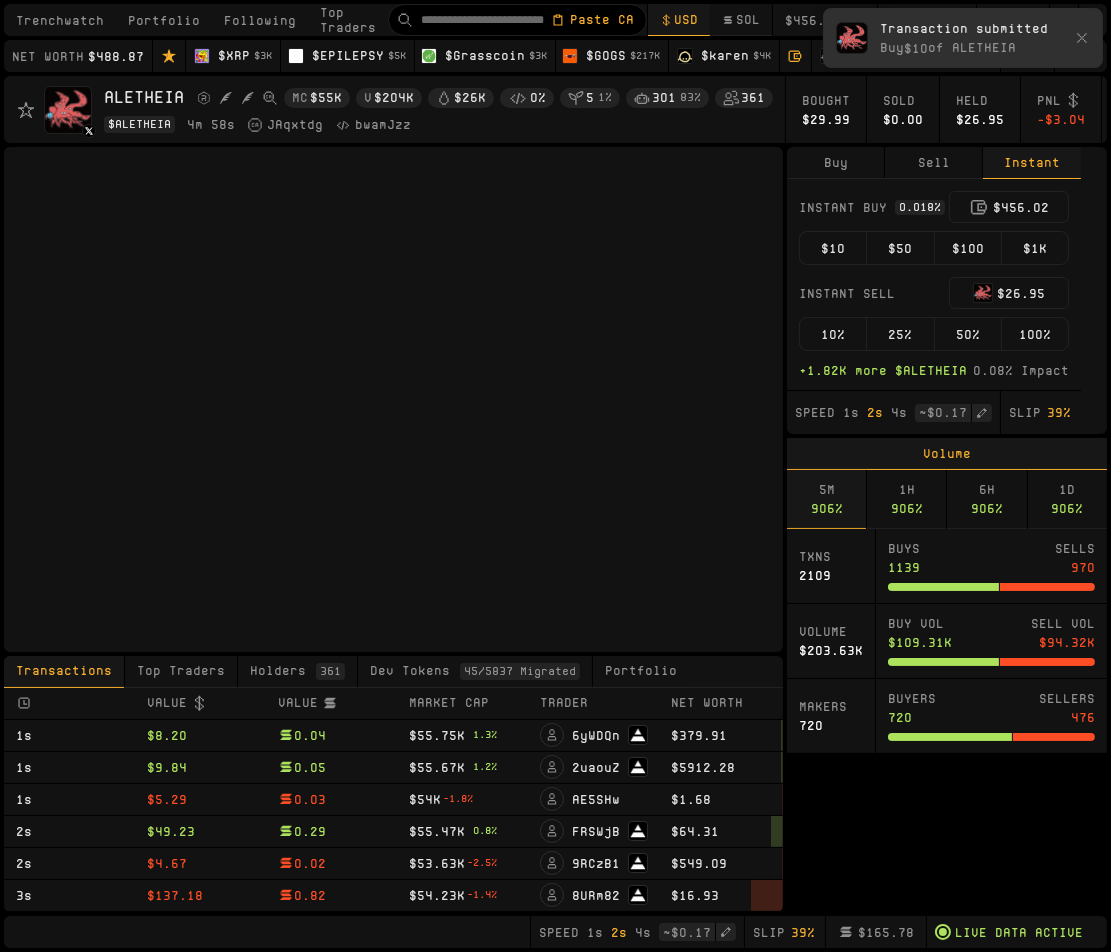 click on "$10" at bounding box center (833, 248) 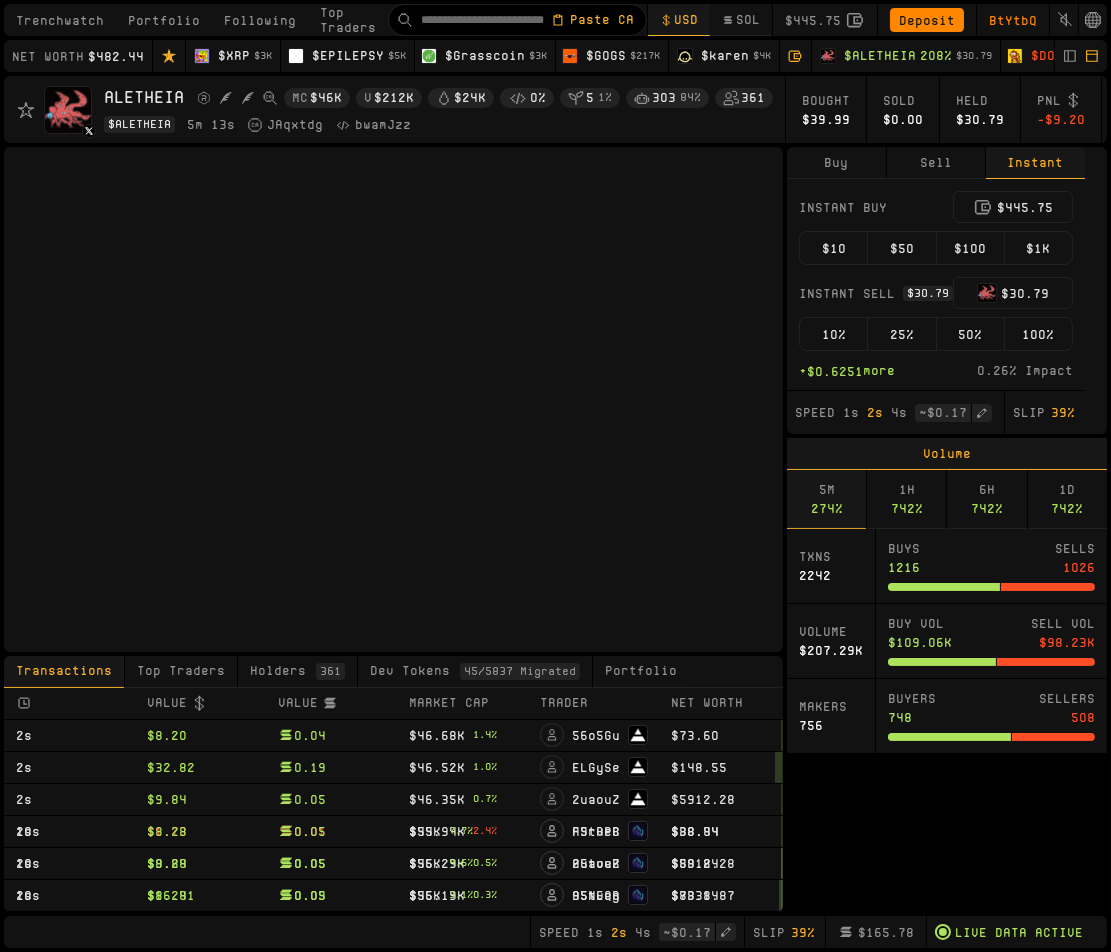 click on "100%" at bounding box center (1038, 334) 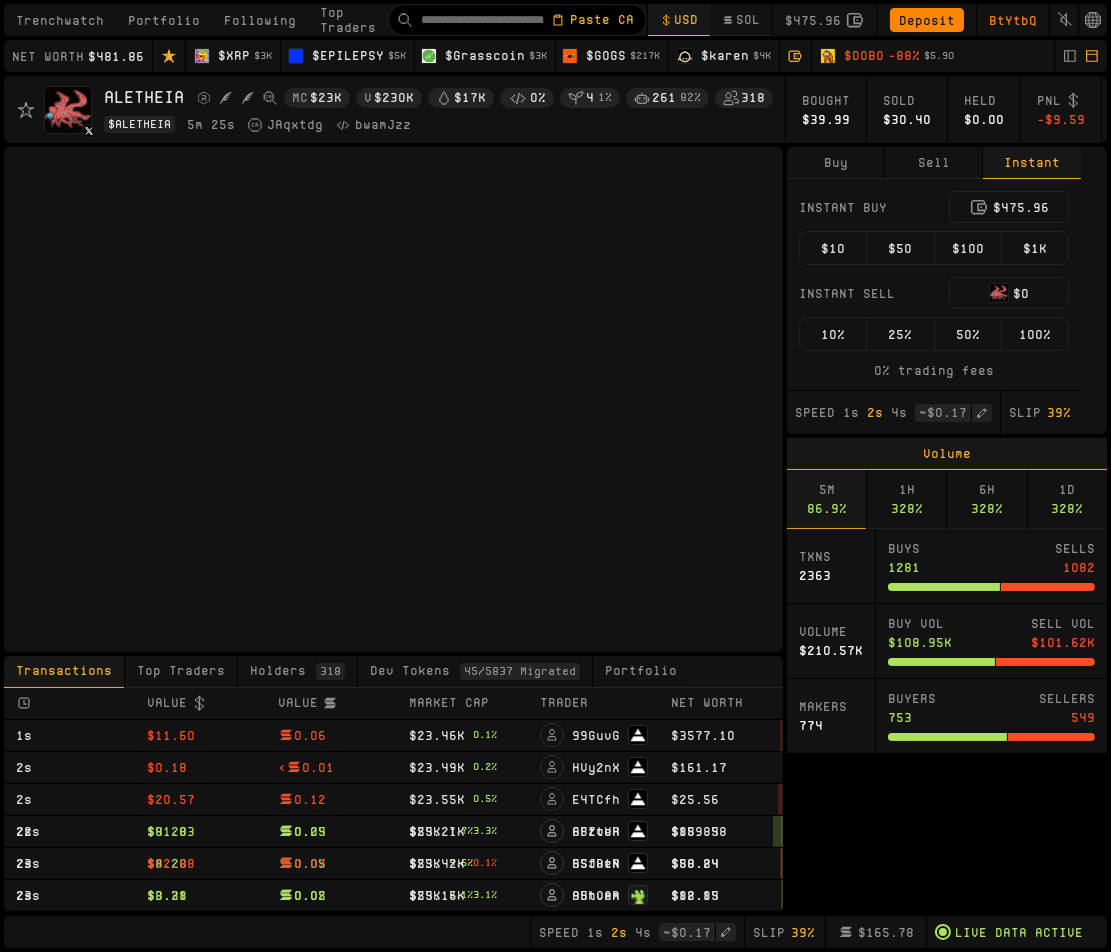 type 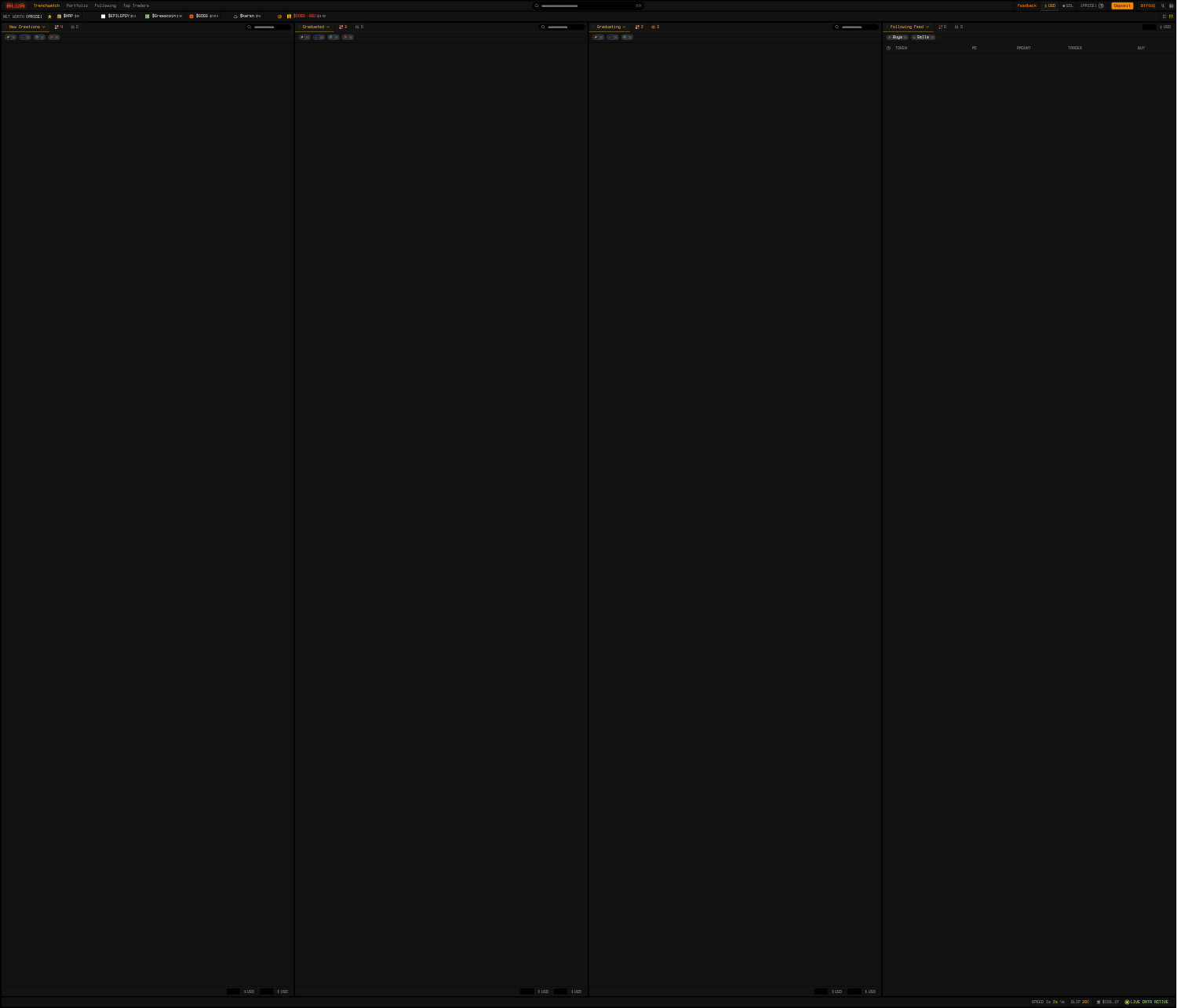 scroll, scrollTop: 0, scrollLeft: 0, axis: both 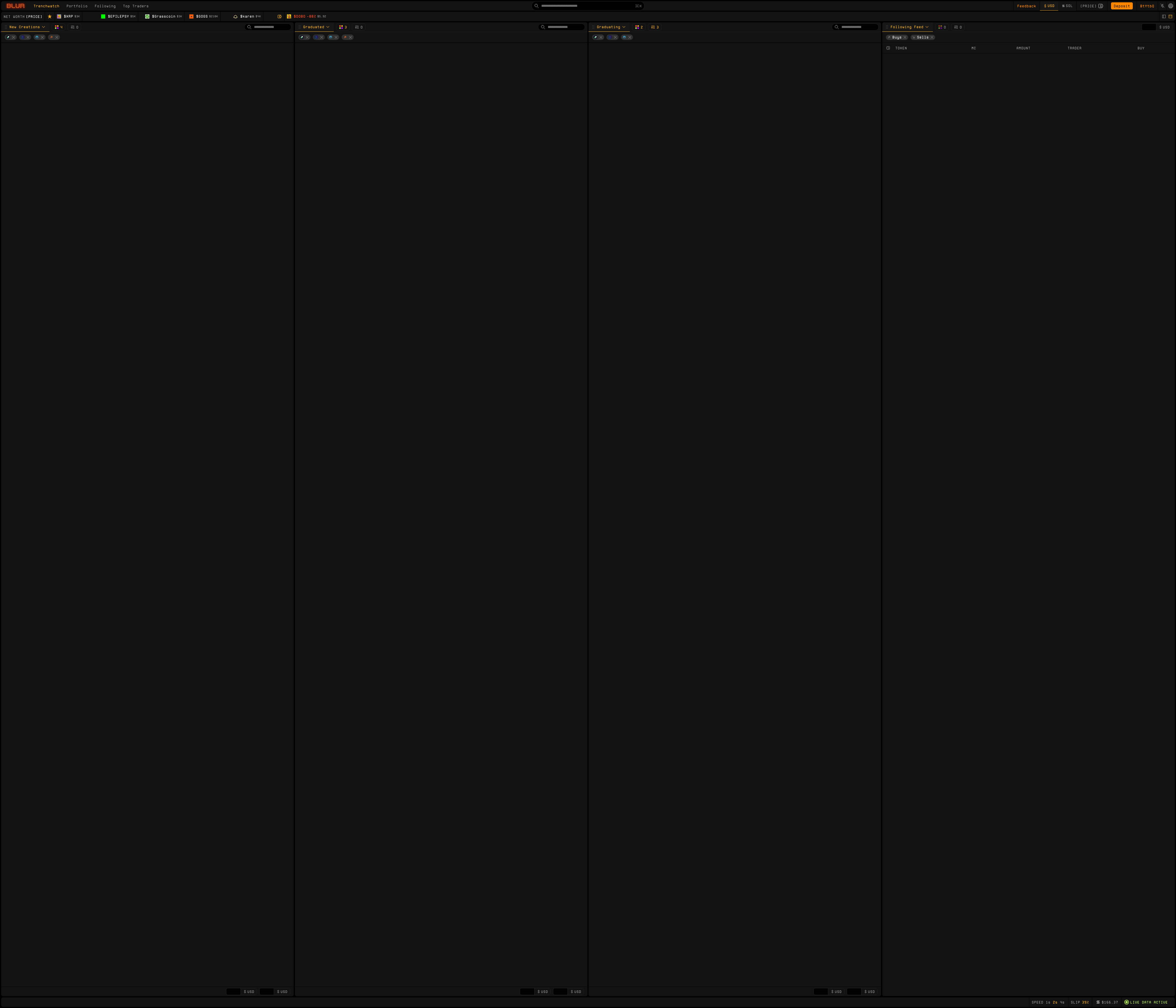 type 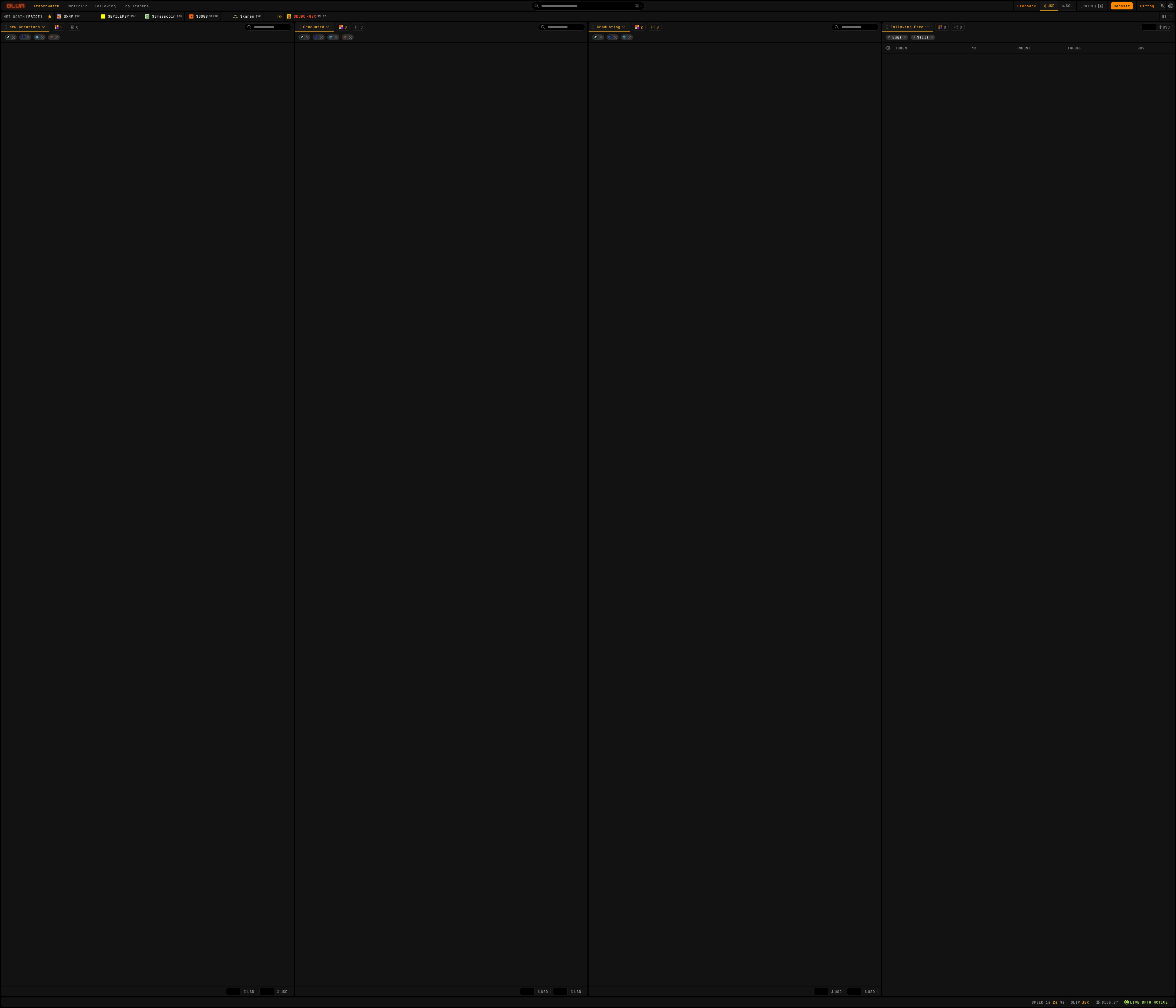 type 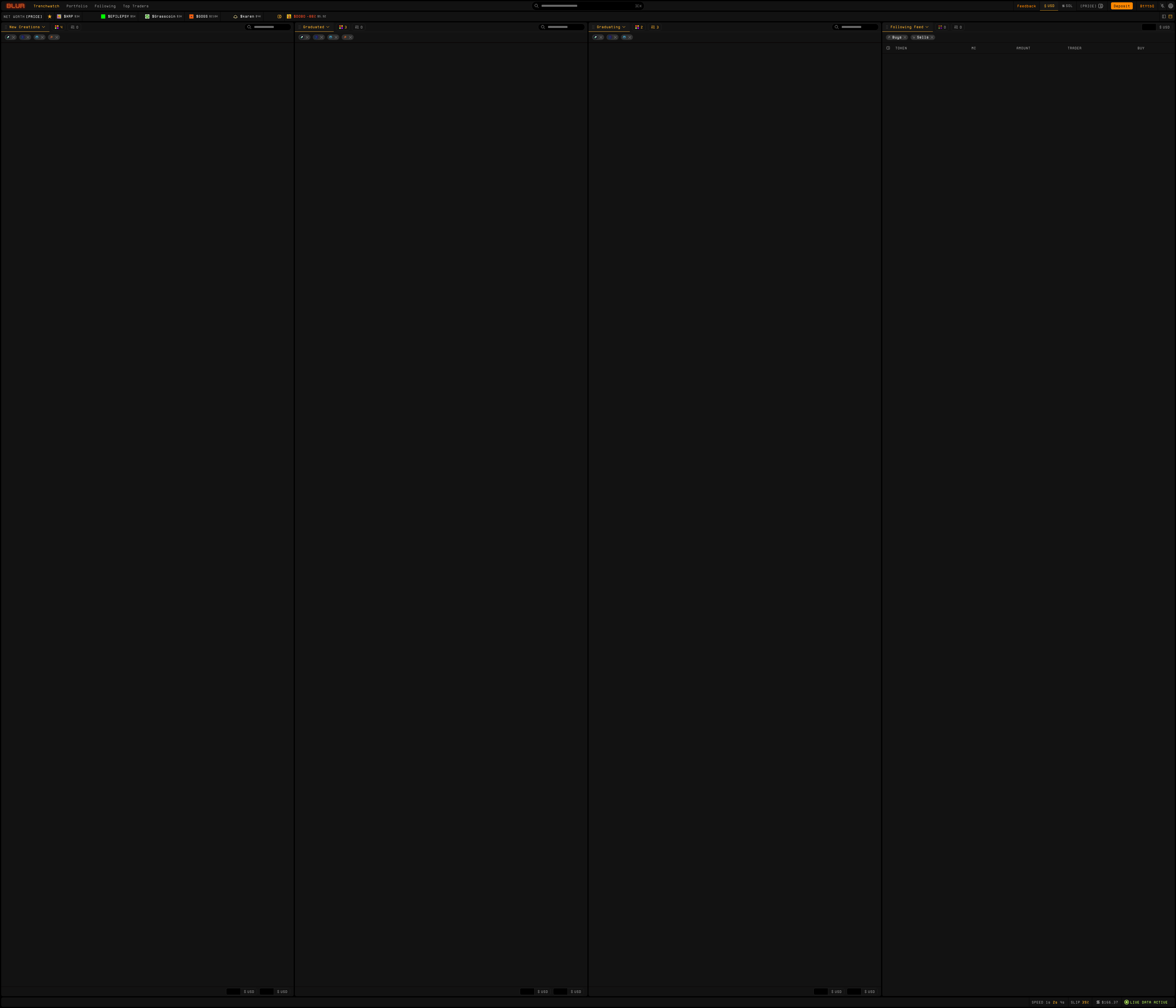 type on "**" 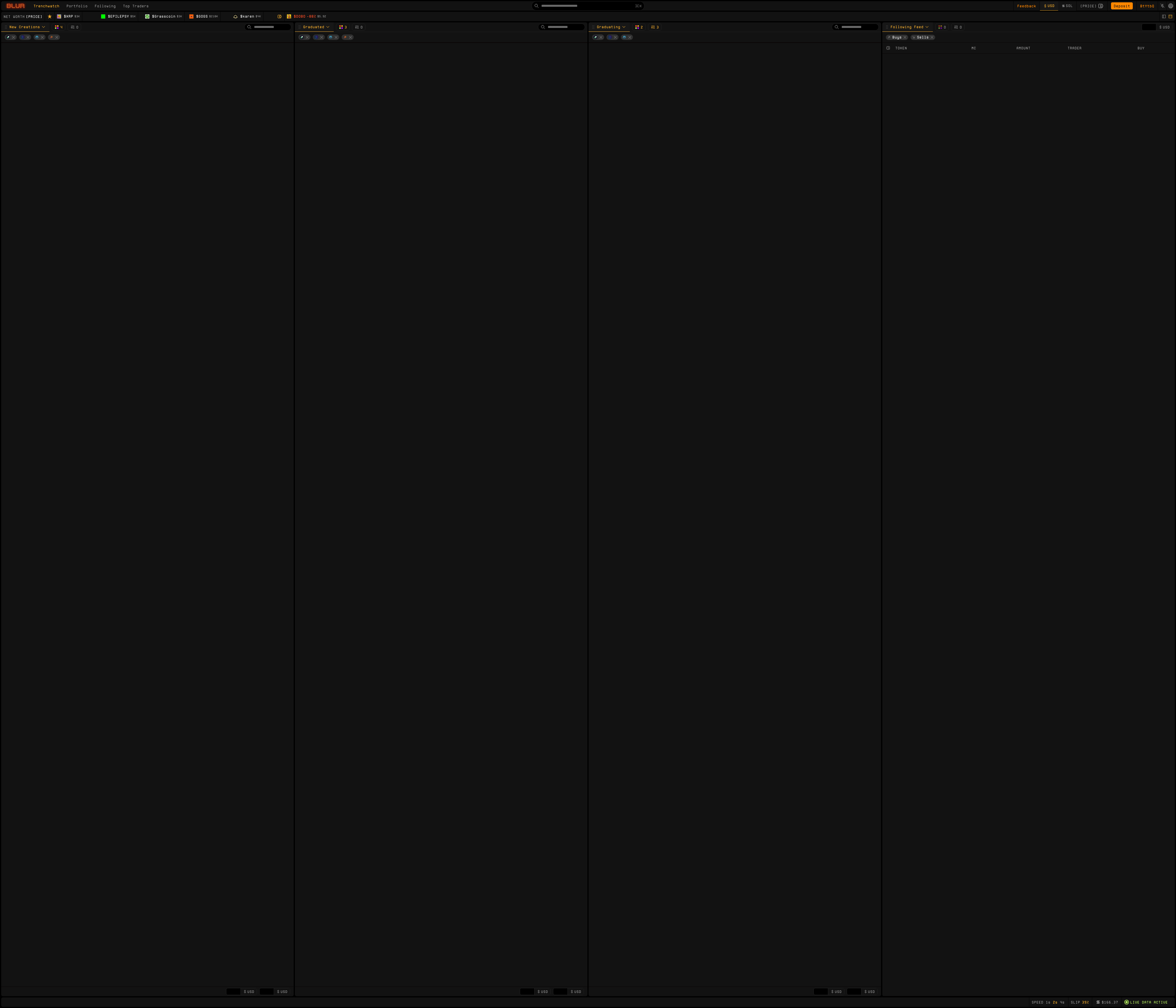 type 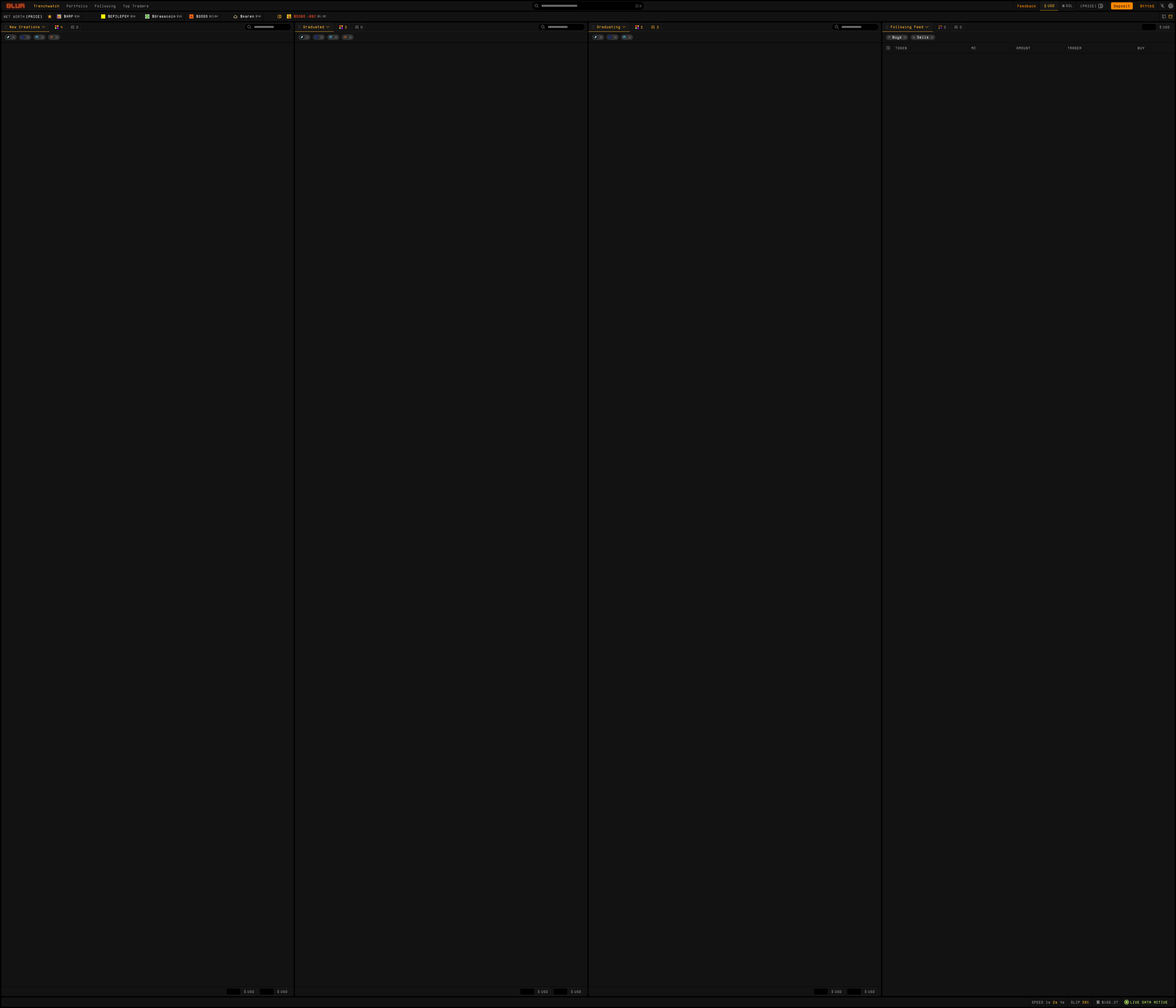 type 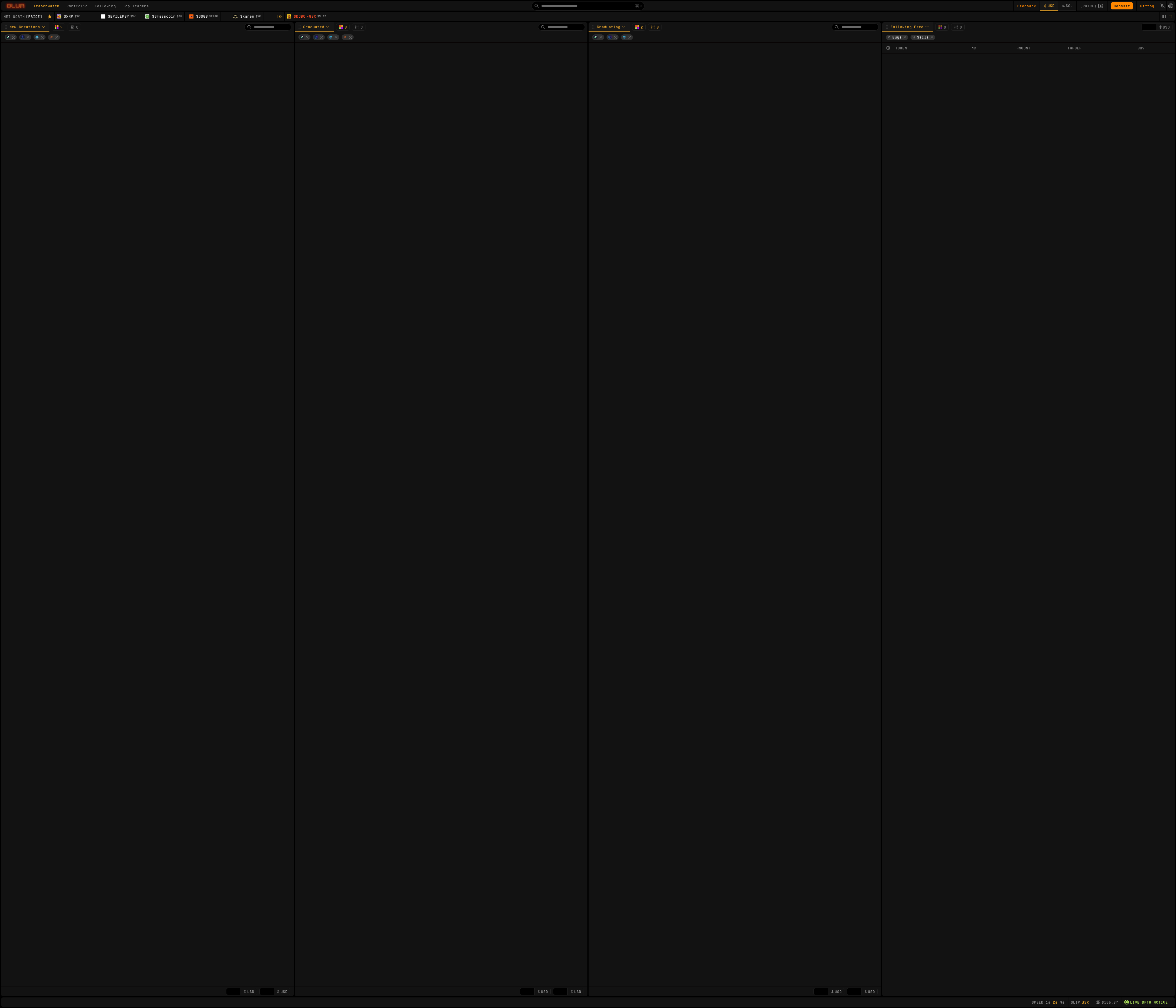type on "**" 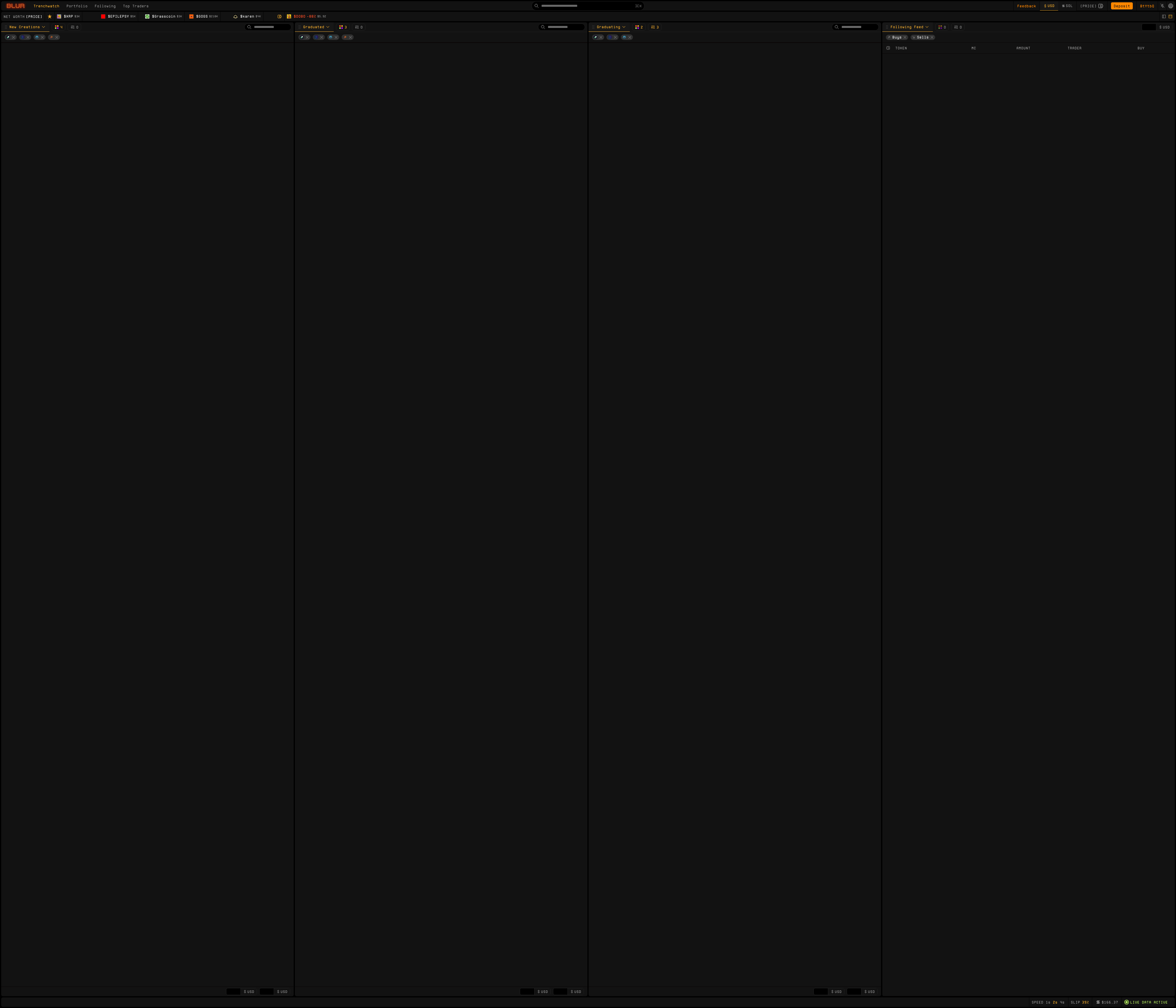 type 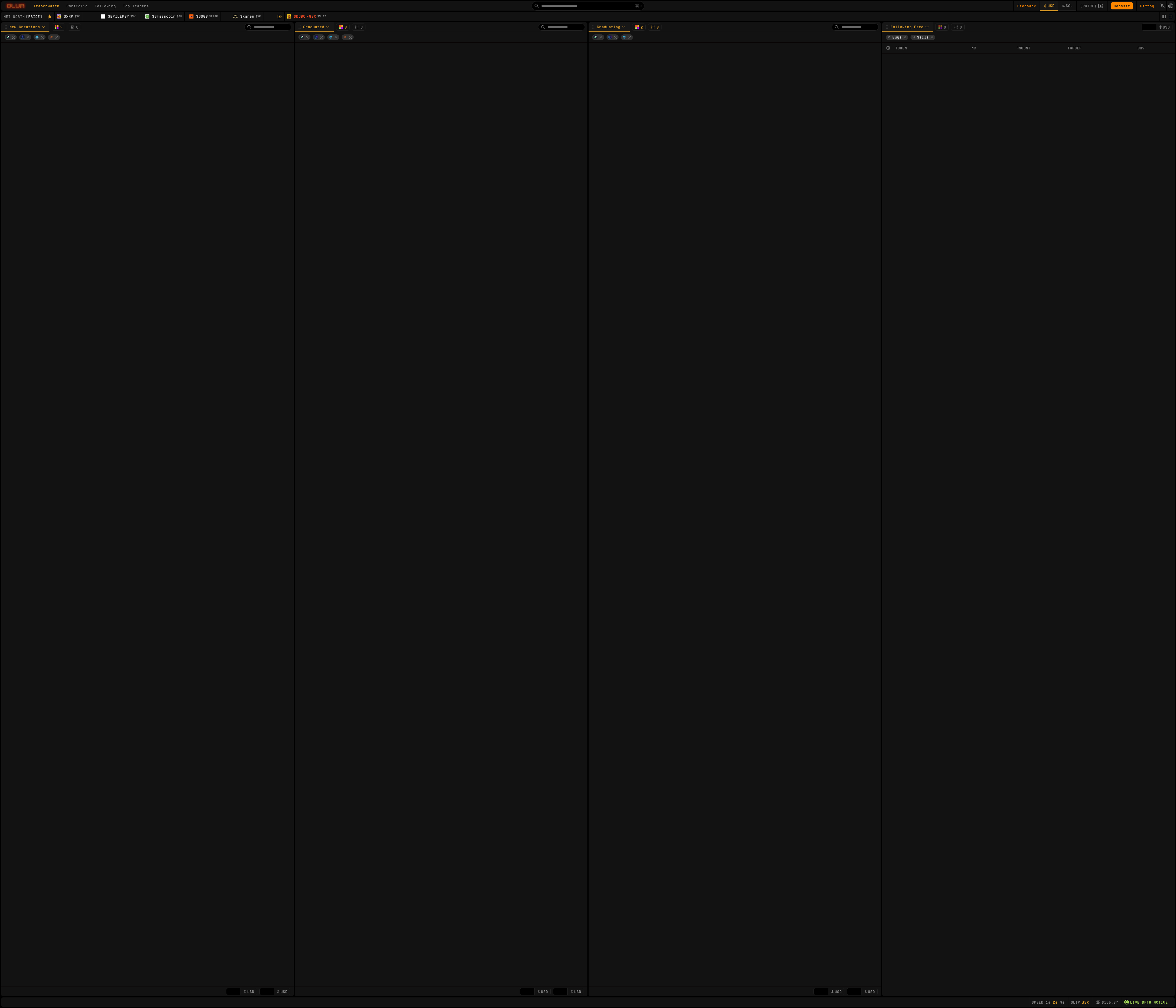 type 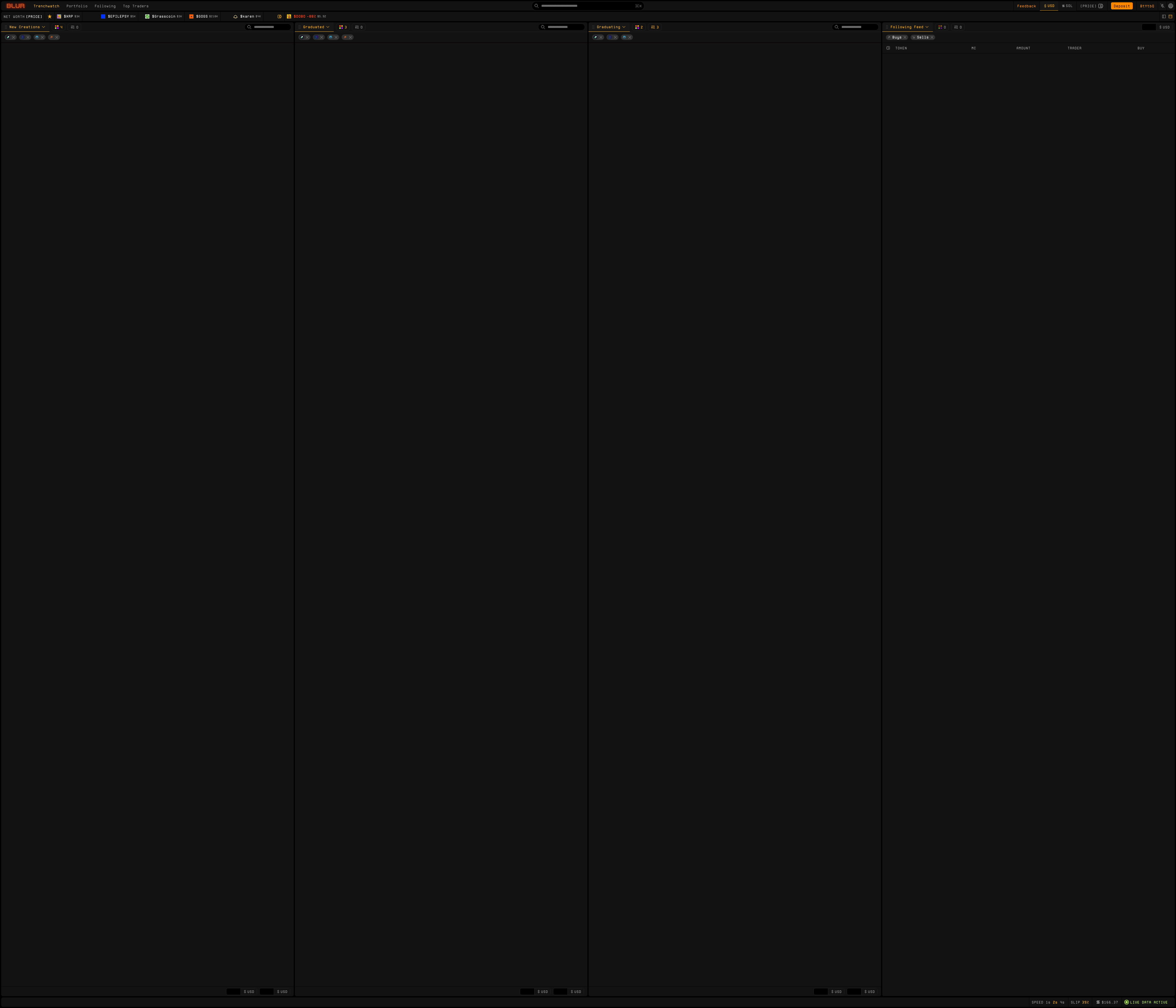type on "**" 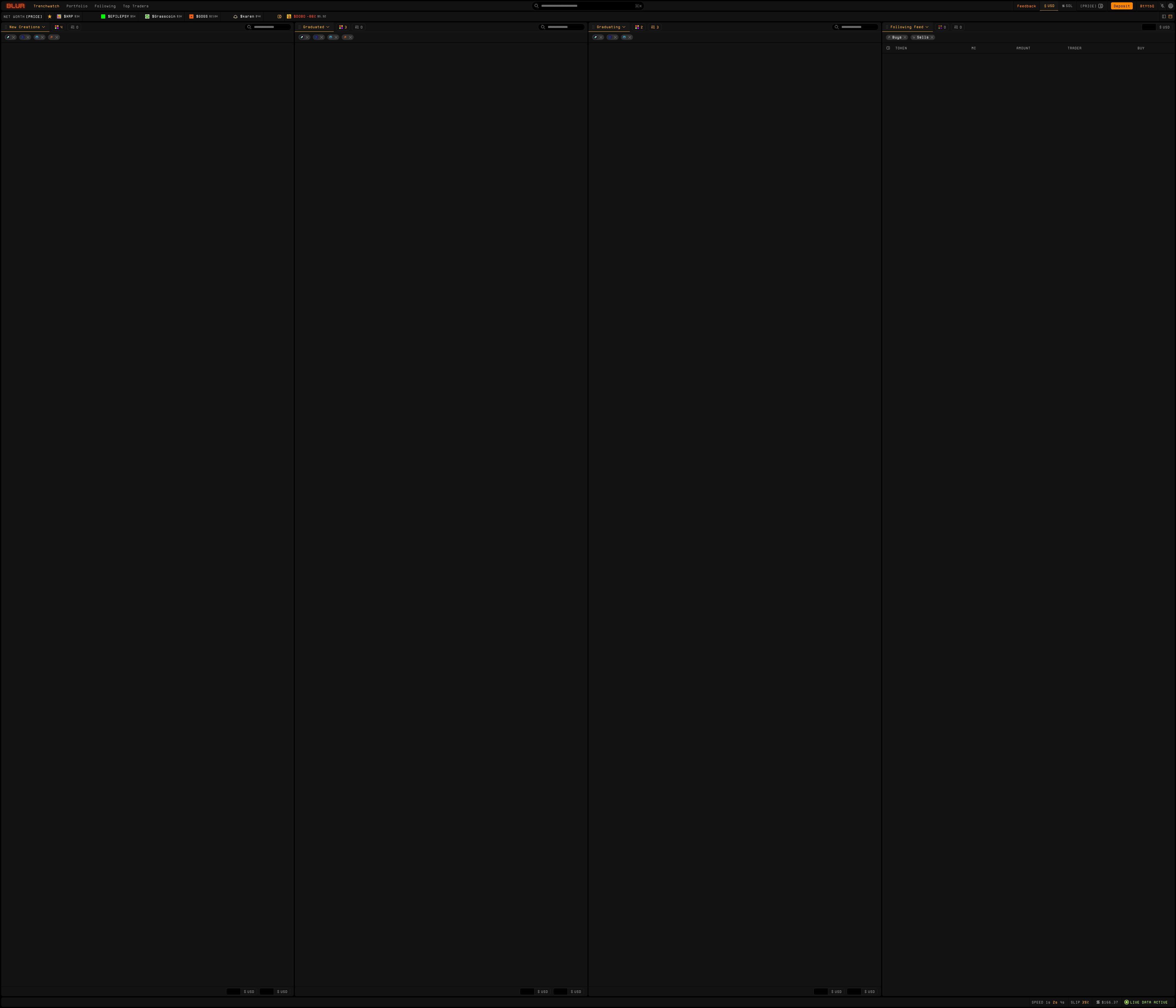 type 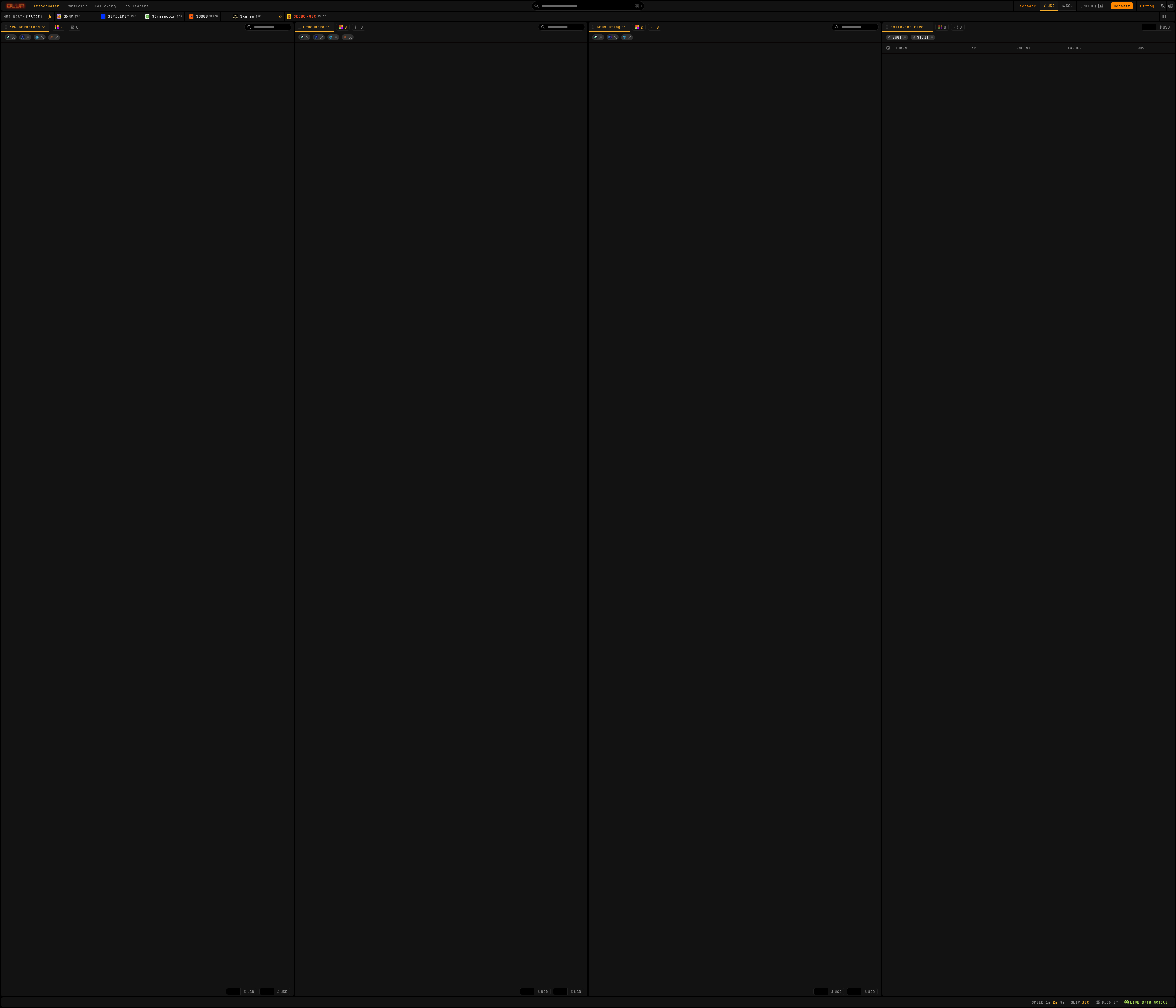 type on "**" 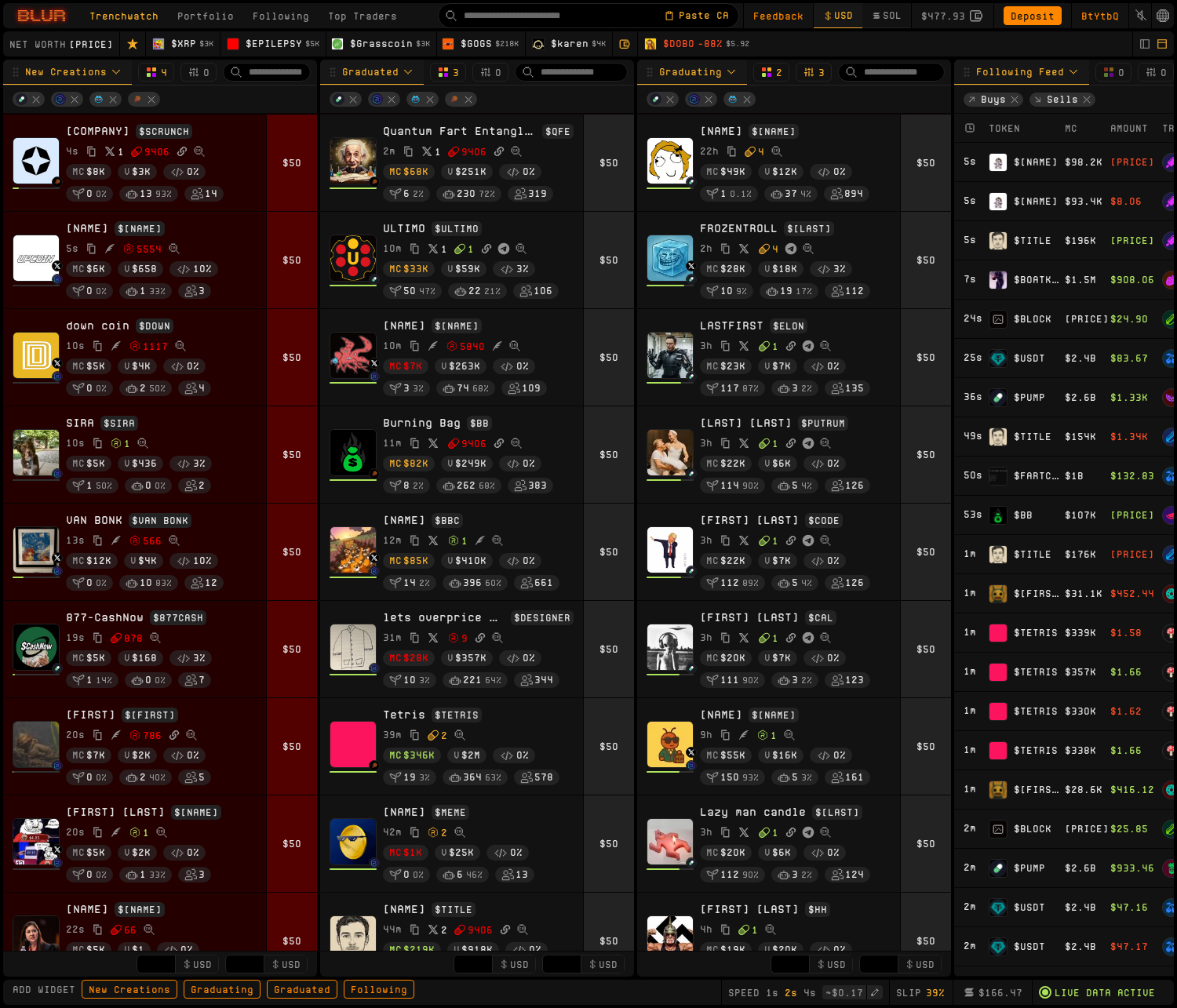 click on "Portfolio" at bounding box center [206, 16] 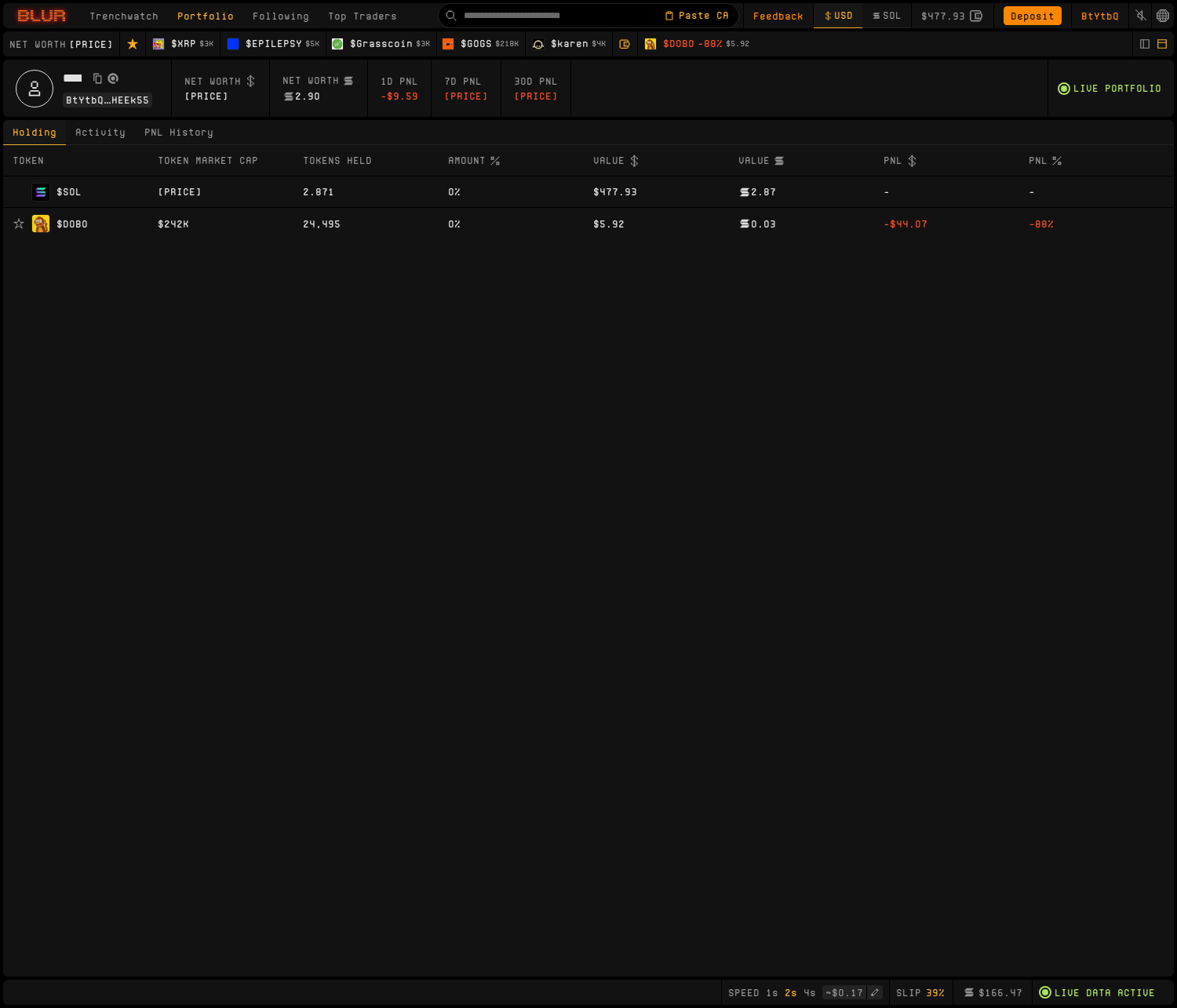 click on "Activity" at bounding box center (100, 133) 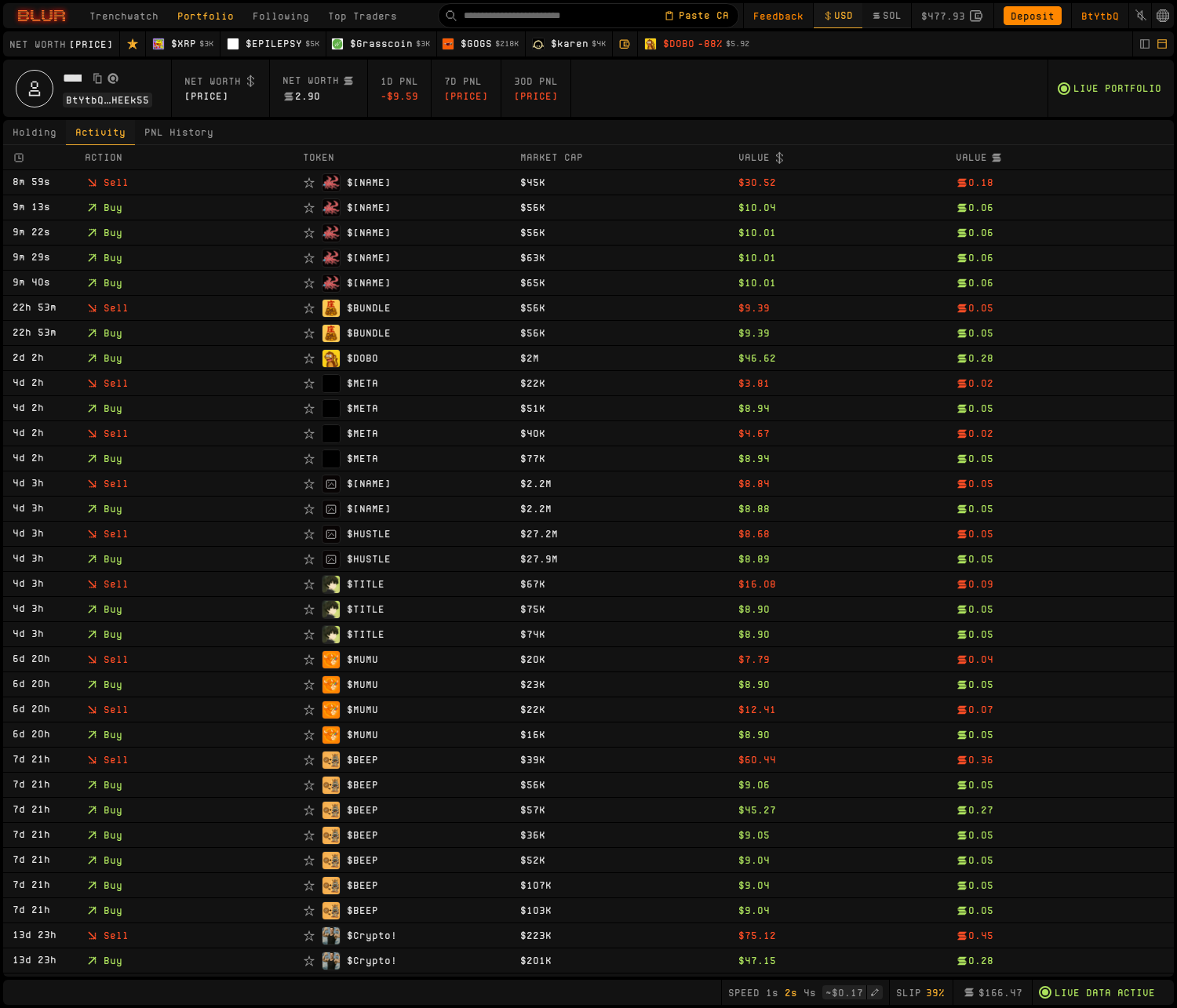 click on "PNL History" at bounding box center [179, 133] 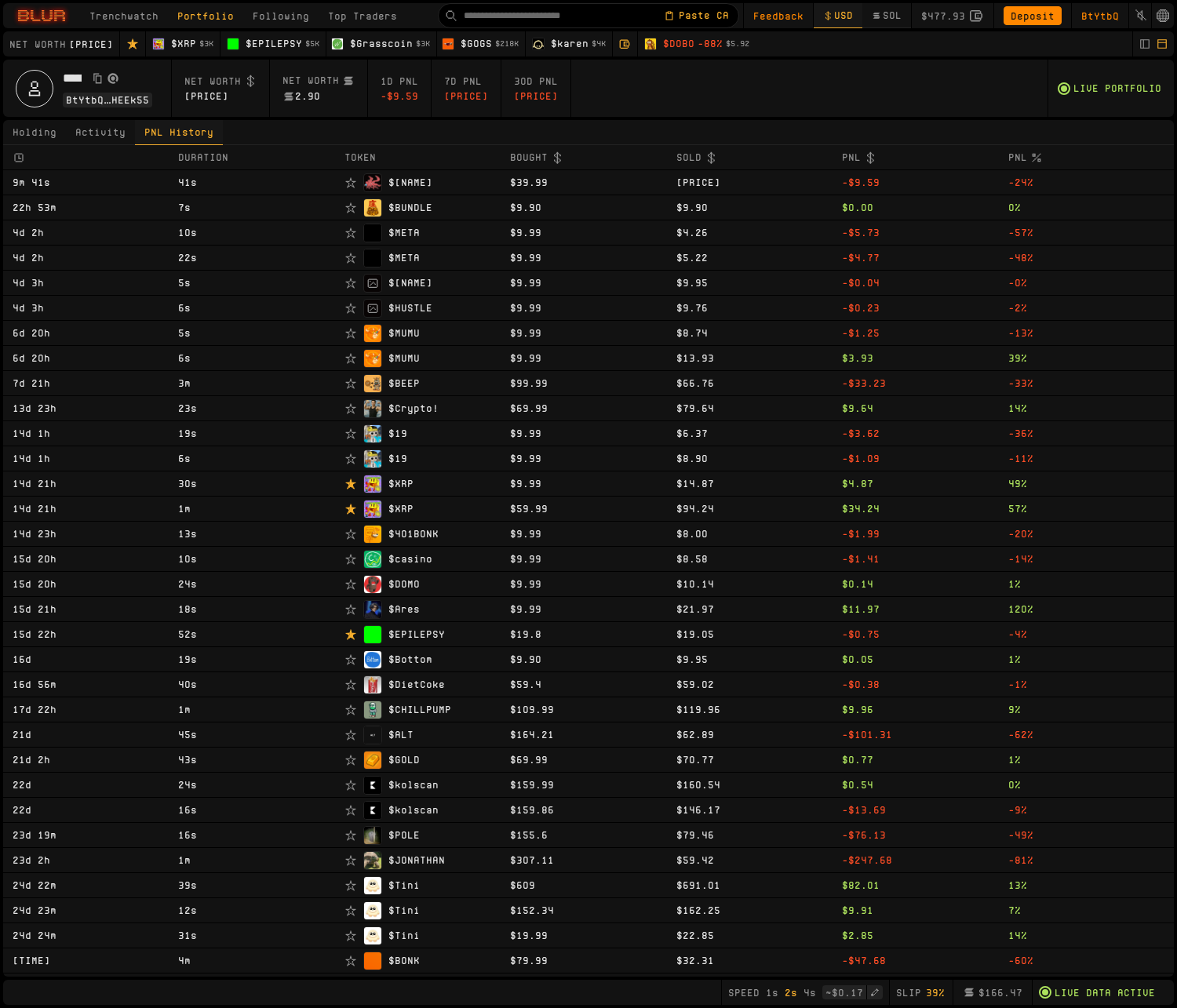 click on "Activity" at bounding box center (100, 133) 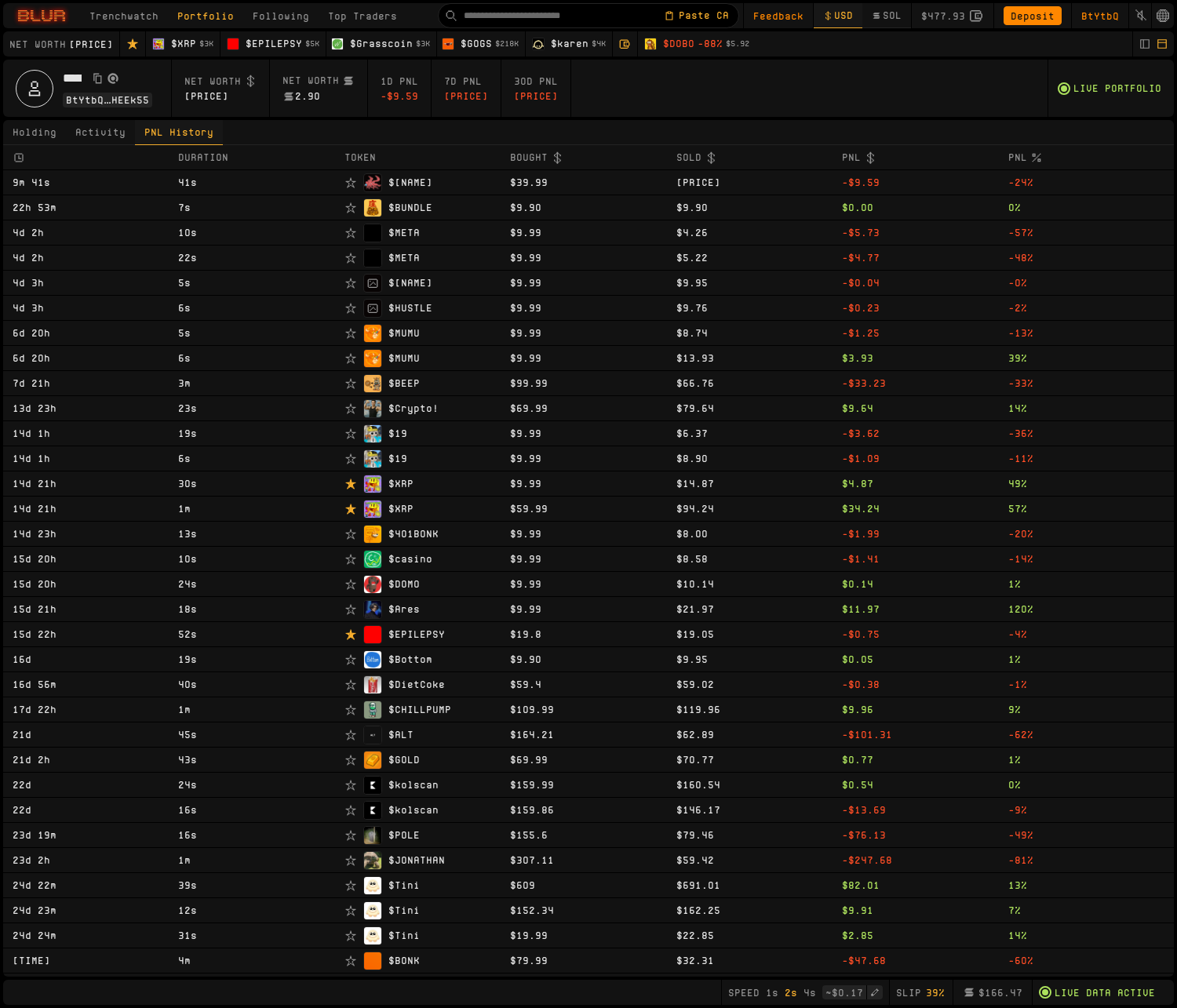 click on "Activity" at bounding box center [100, 133] 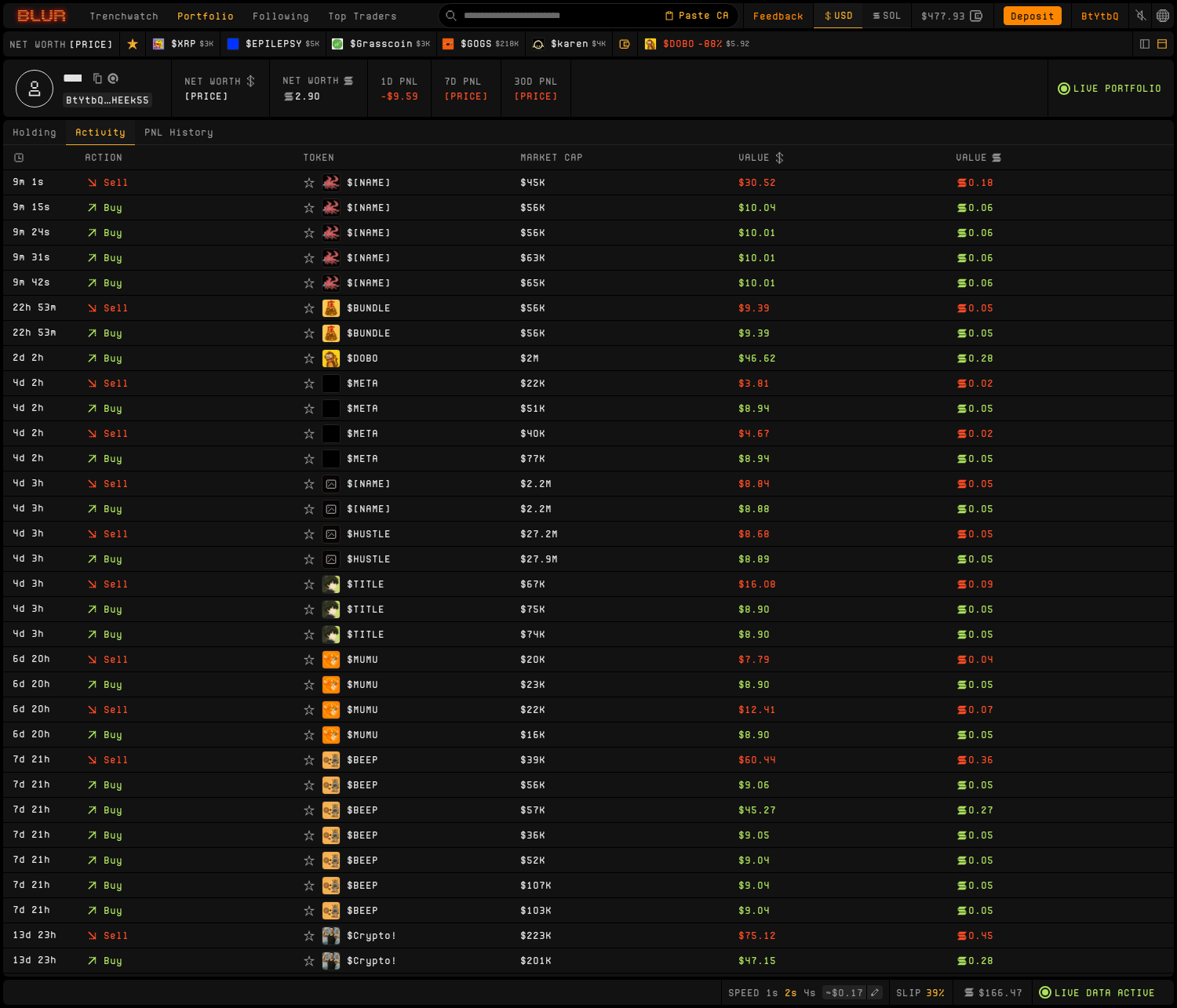 click on "Holding" at bounding box center [35, 133] 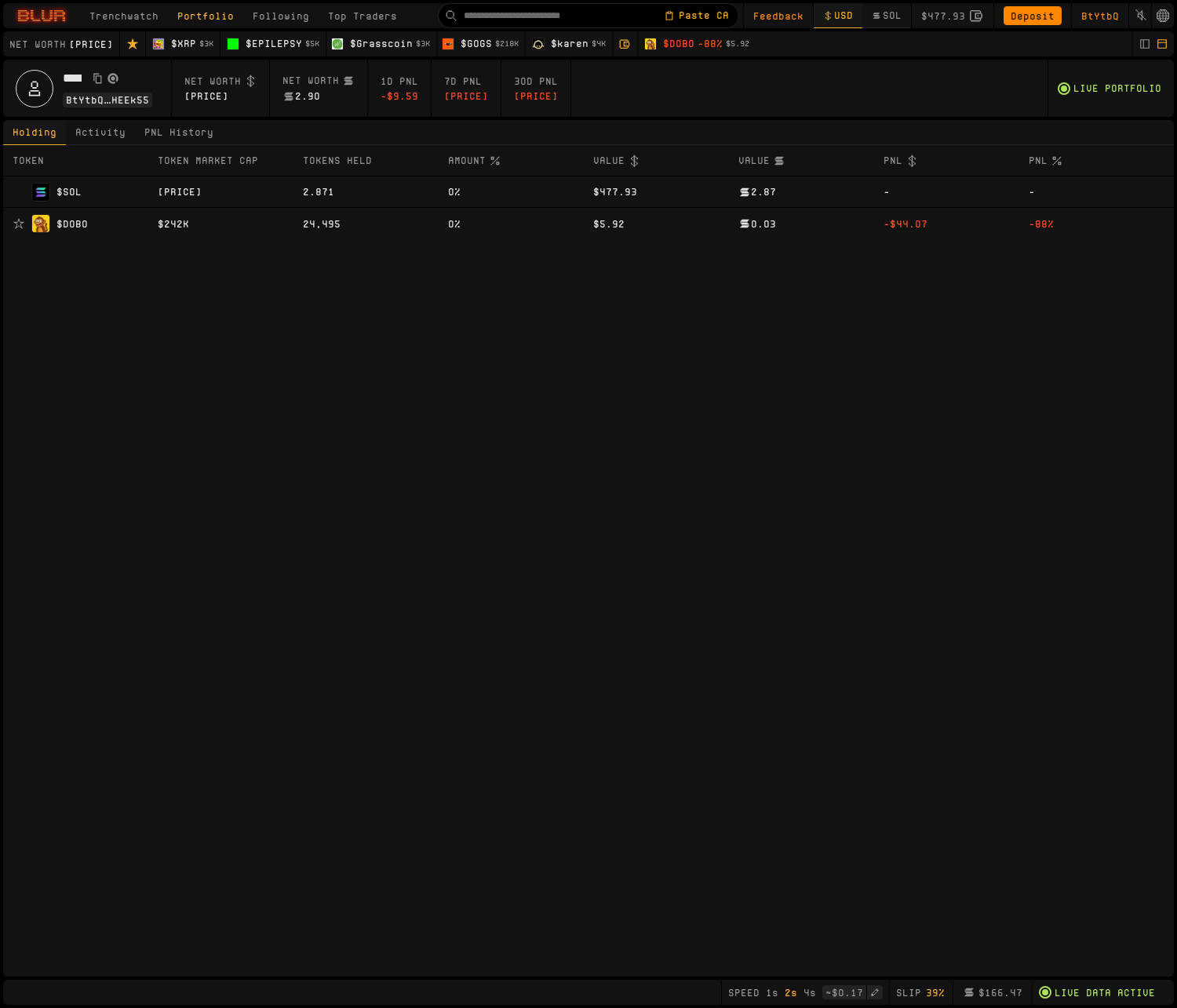 click on "PNL History" at bounding box center (179, 133) 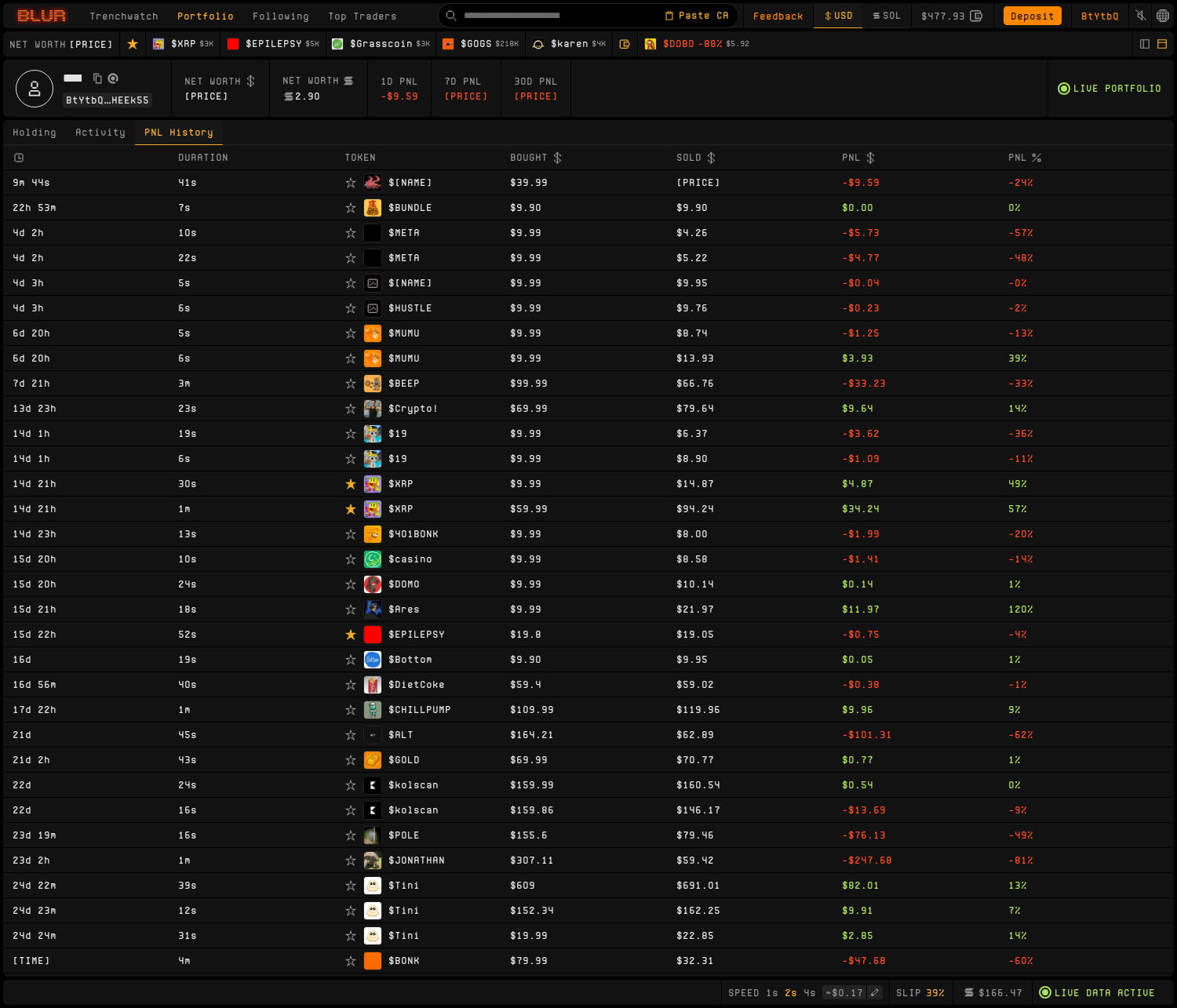 click on "Activity" at bounding box center (100, 133) 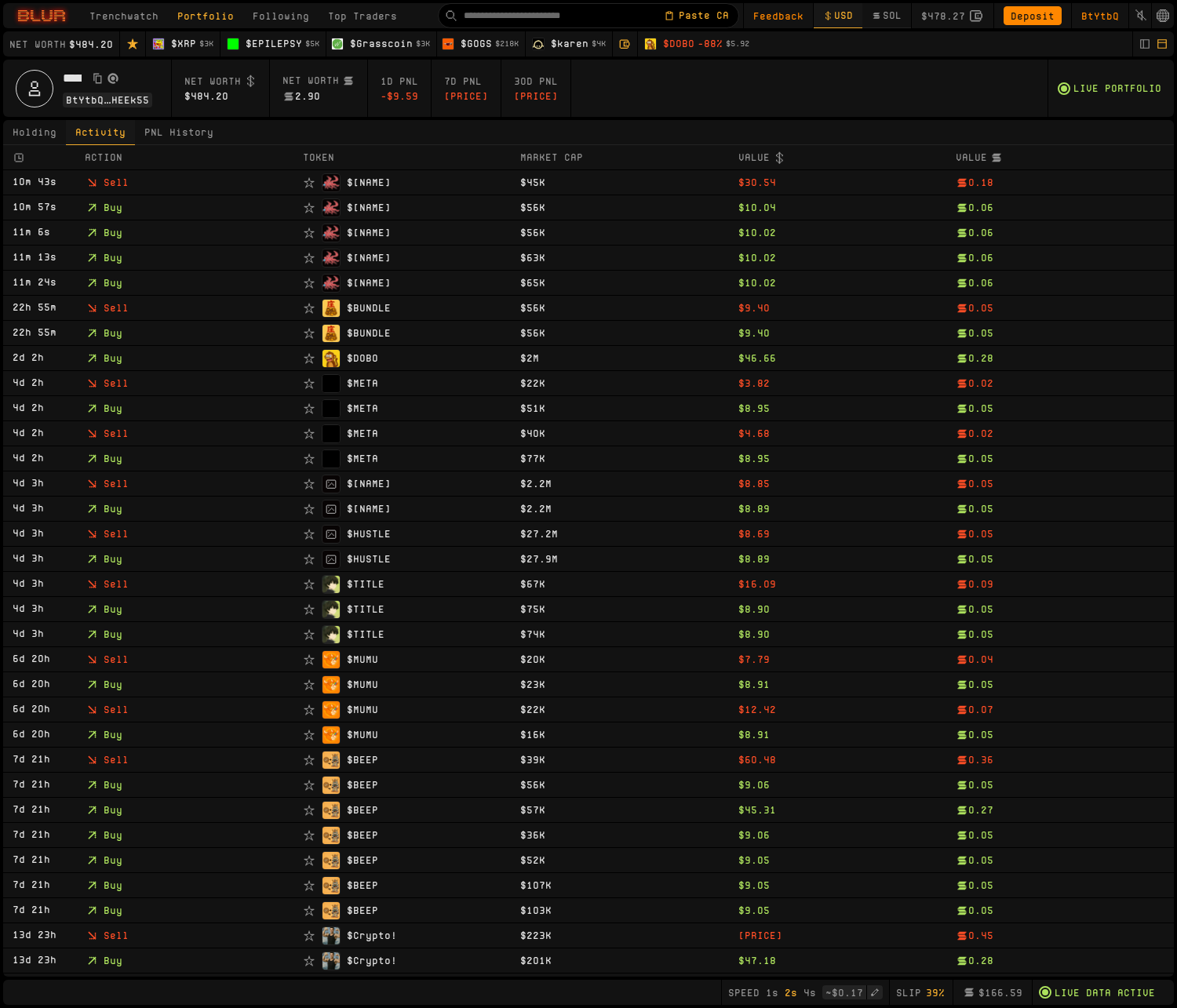 click on "PNL History" at bounding box center [179, 133] 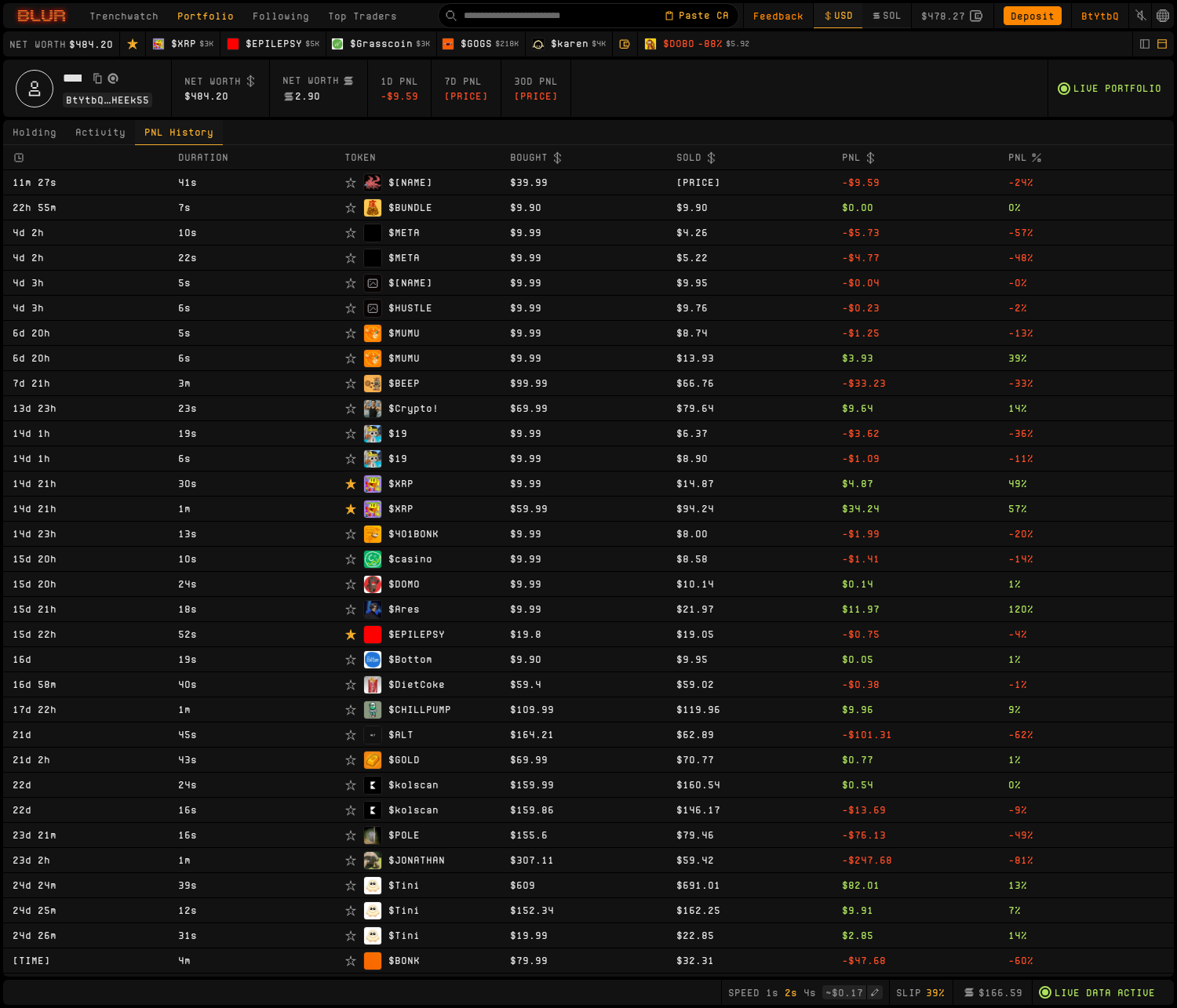 click on "Activity" at bounding box center (100, 133) 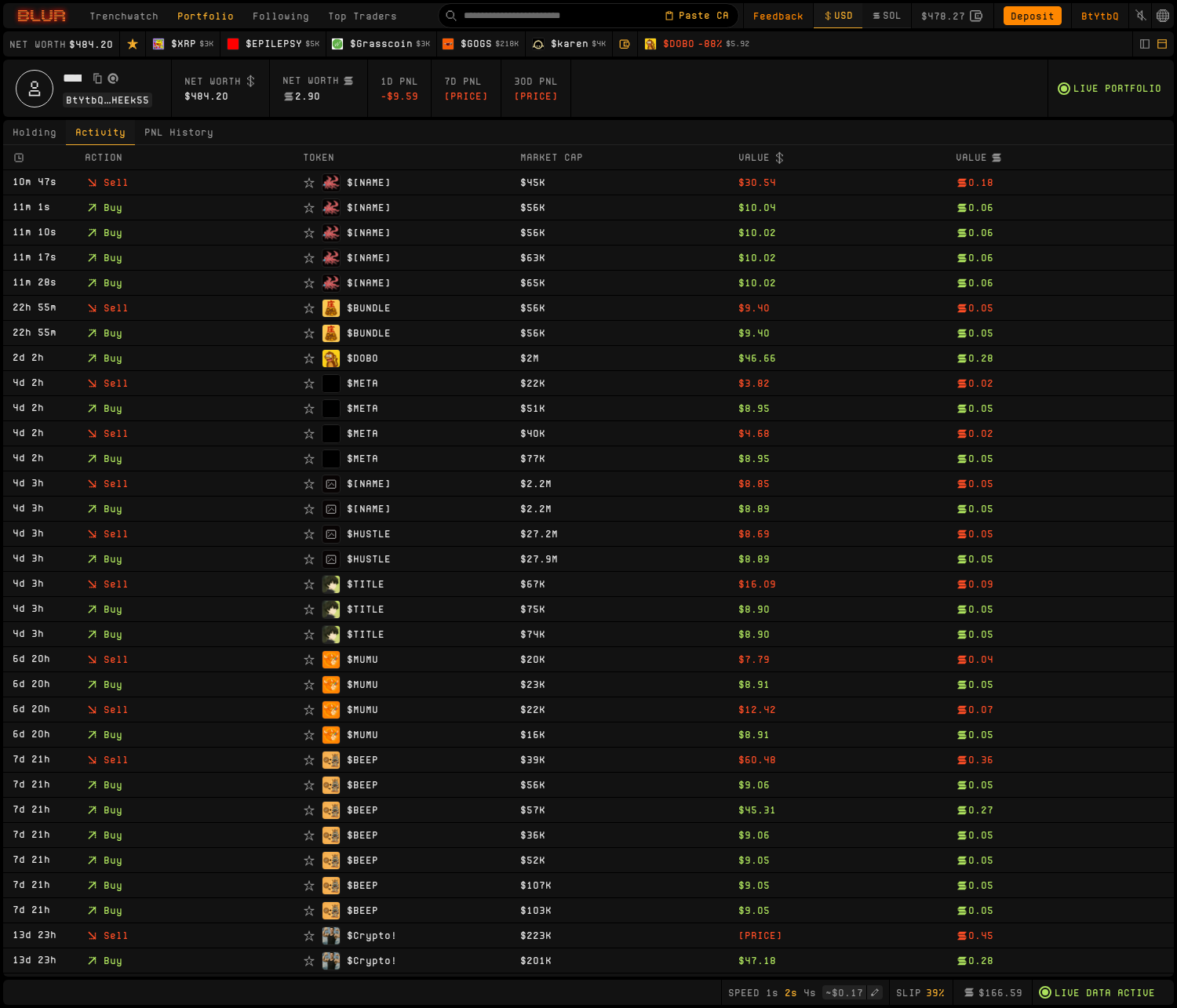 click on "PNL History" at bounding box center [179, 133] 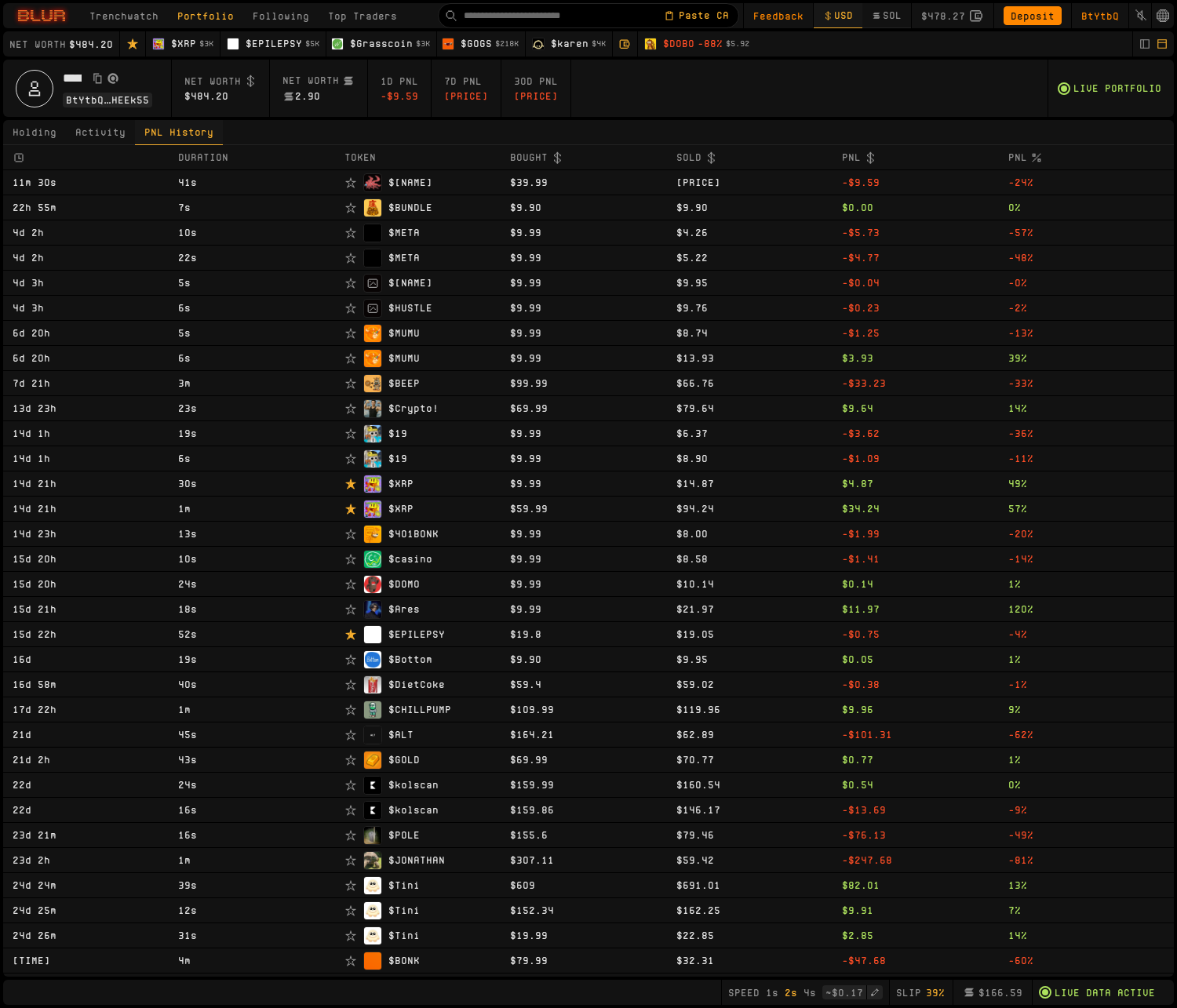 click on "Activity" at bounding box center [100, 133] 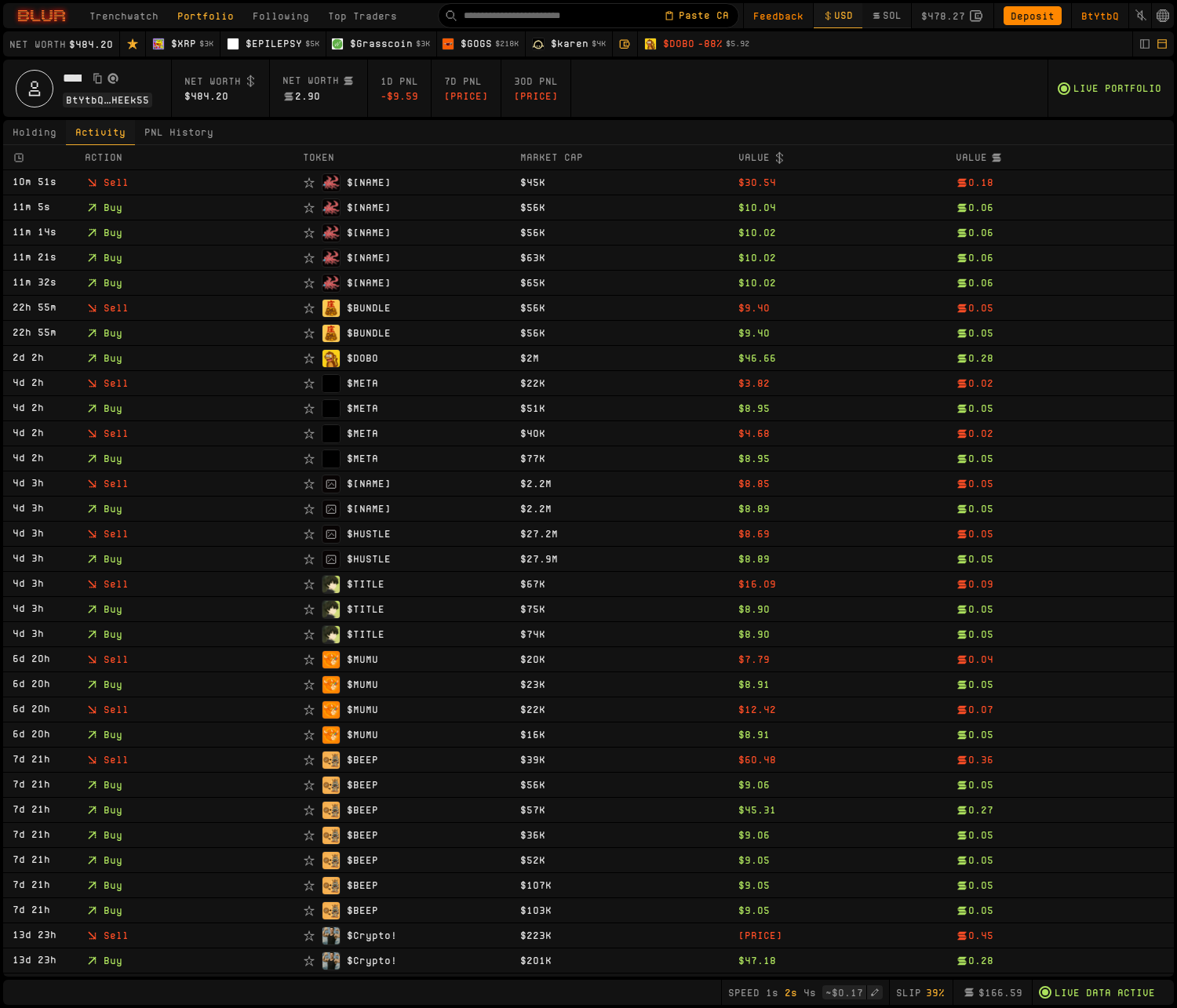 click on "Holding" at bounding box center [35, 133] 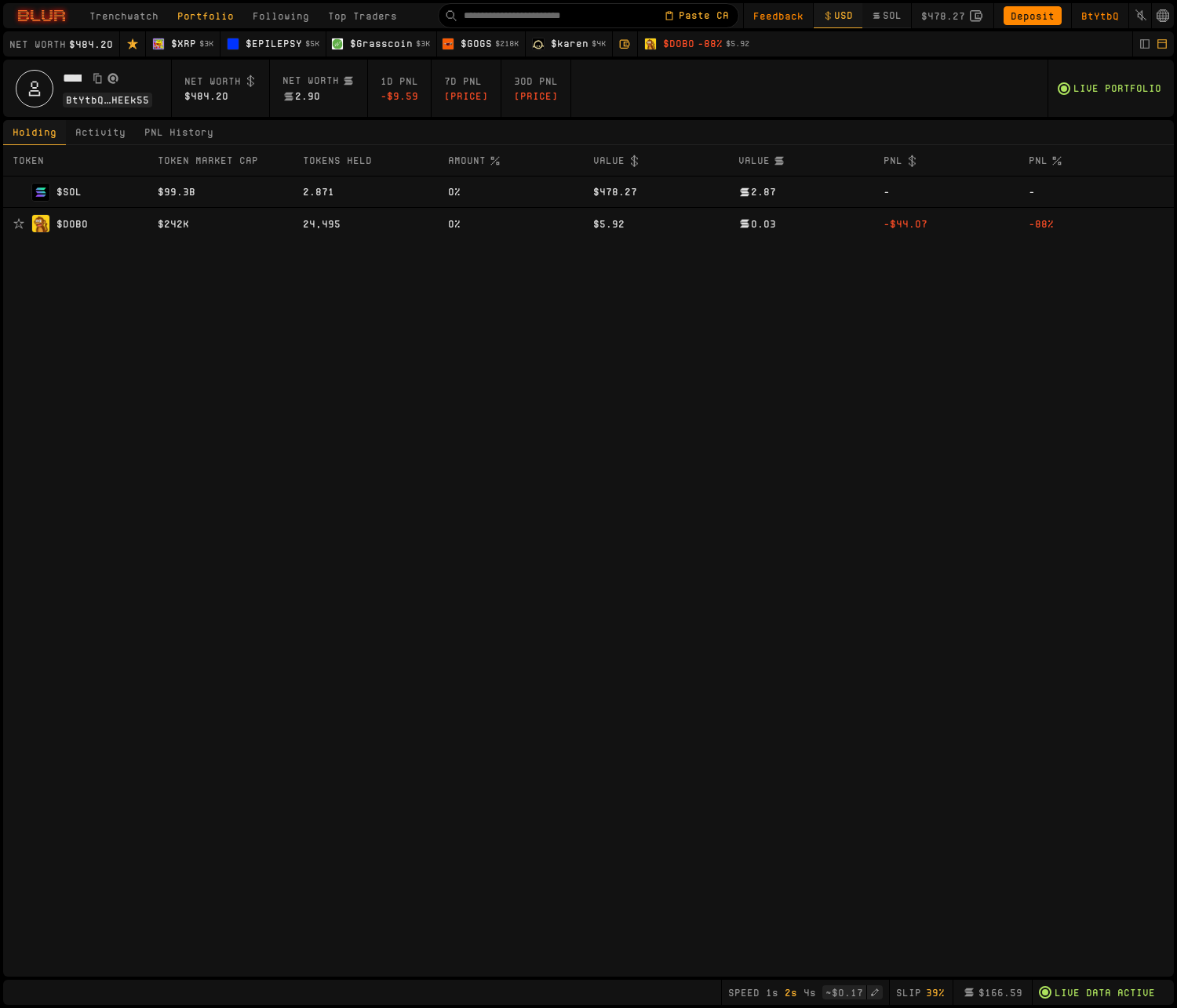 click on "Activity" at bounding box center (100, 133) 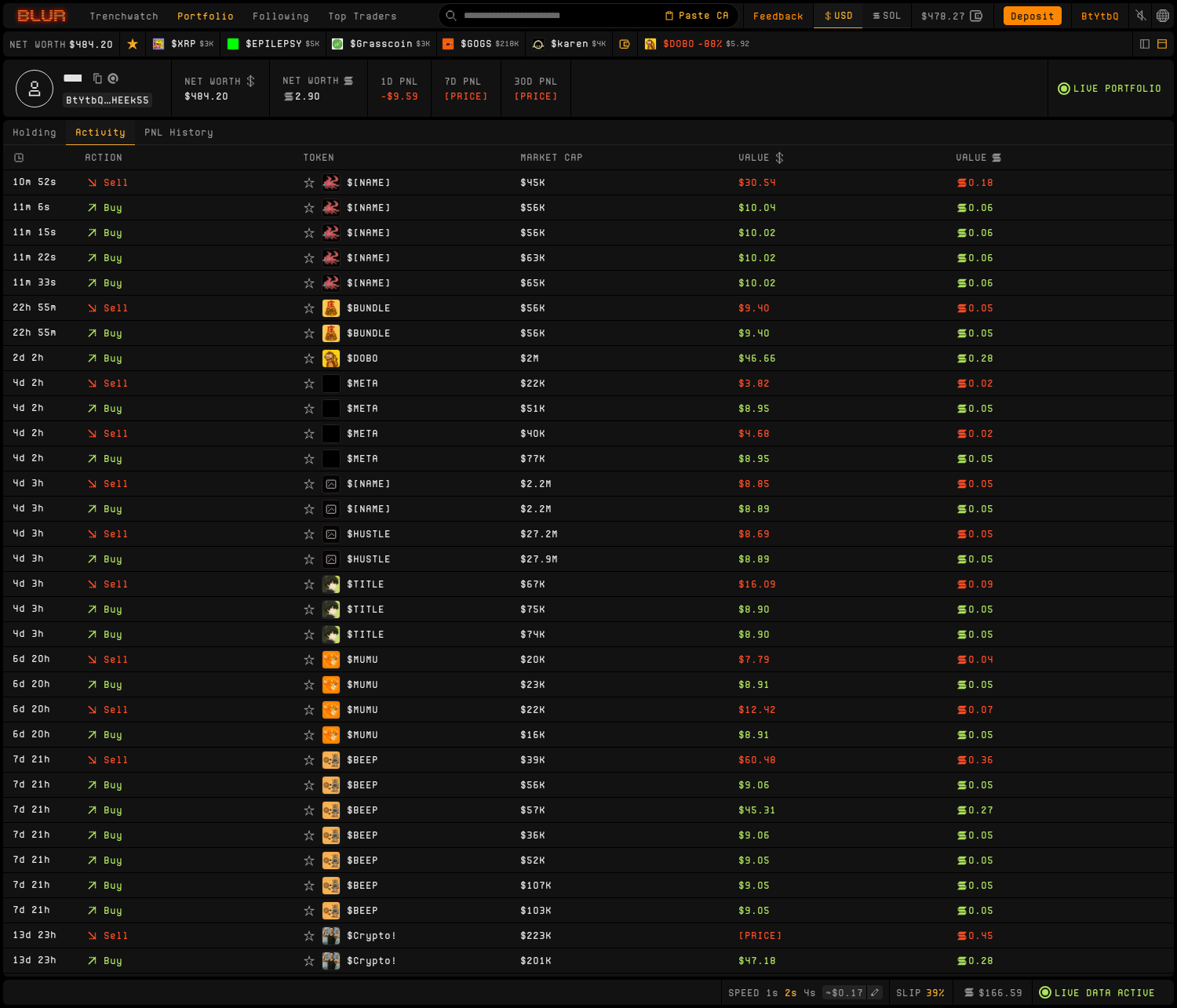 click on "PNL History" at bounding box center (179, 133) 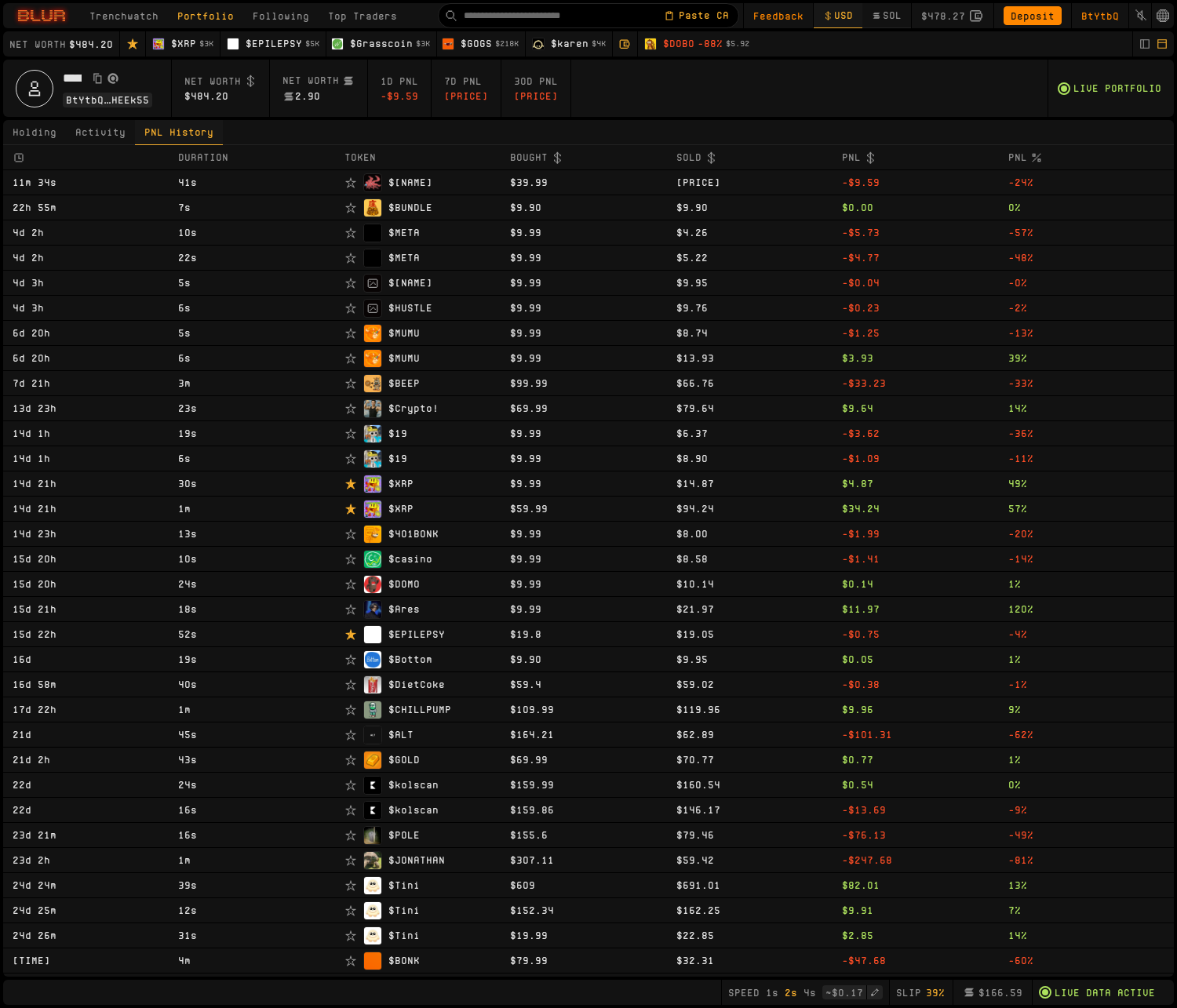 click on "Holding" at bounding box center (35, 133) 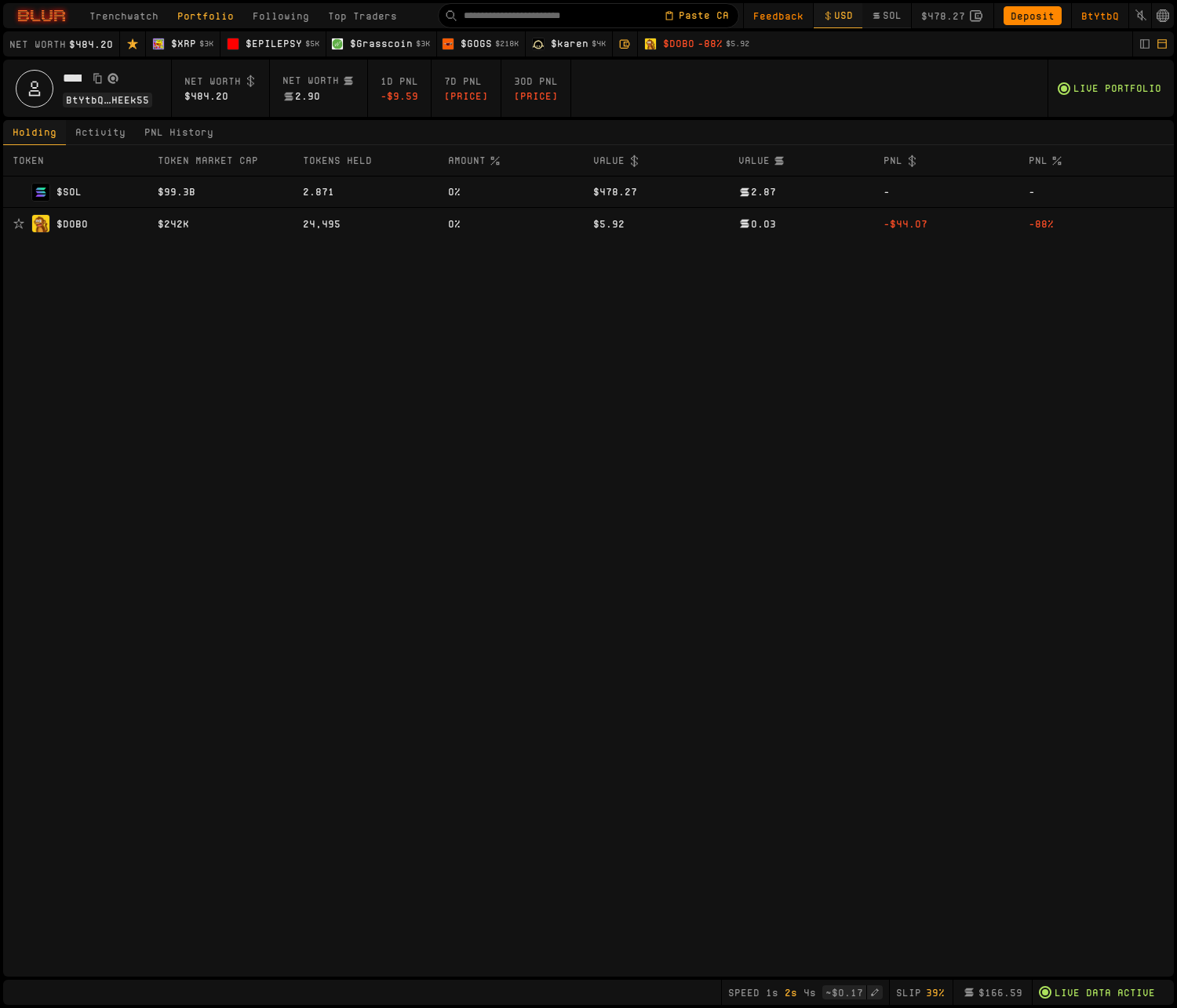click on "Activity" at bounding box center (100, 133) 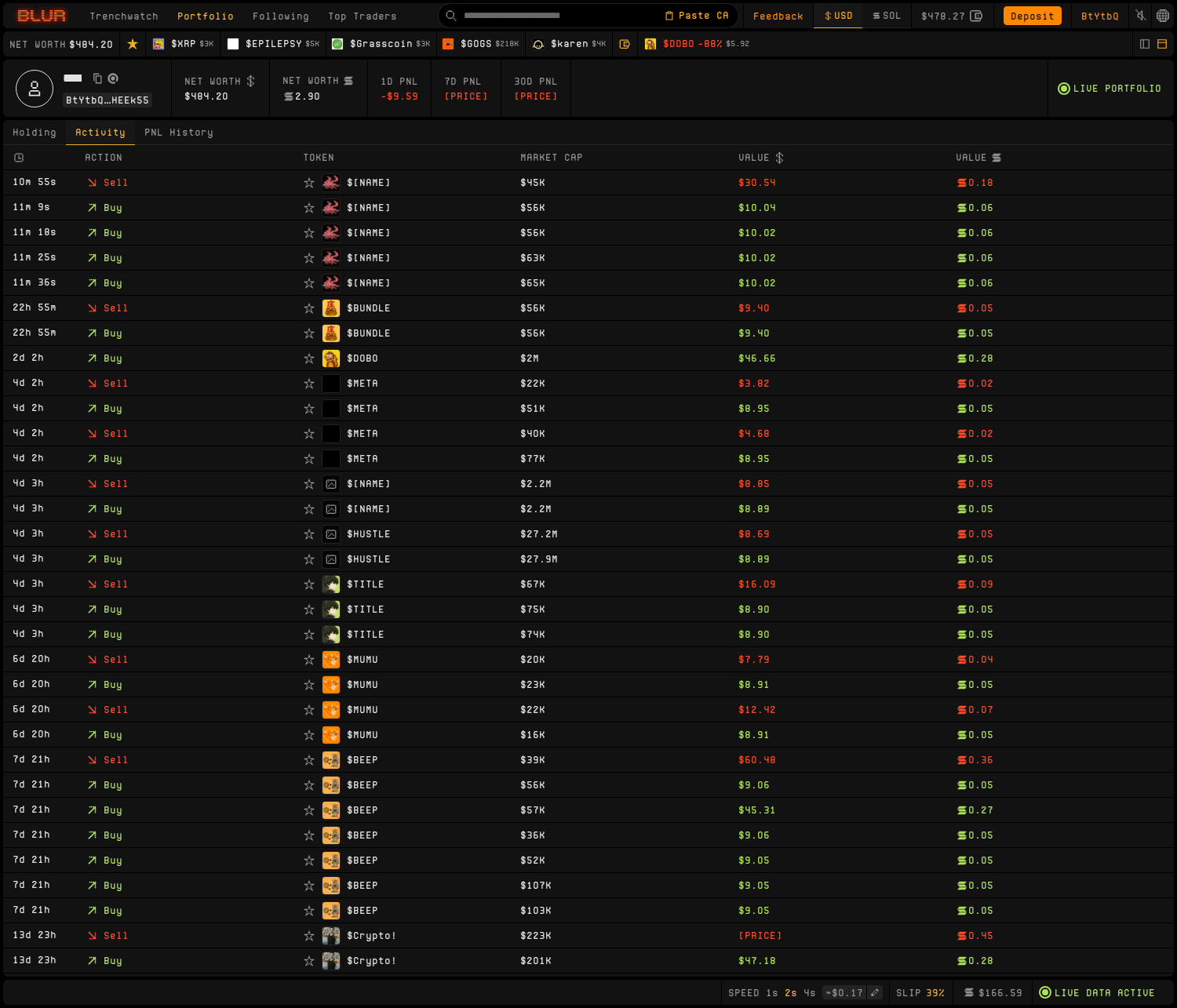 click on "PNL History" at bounding box center (179, 133) 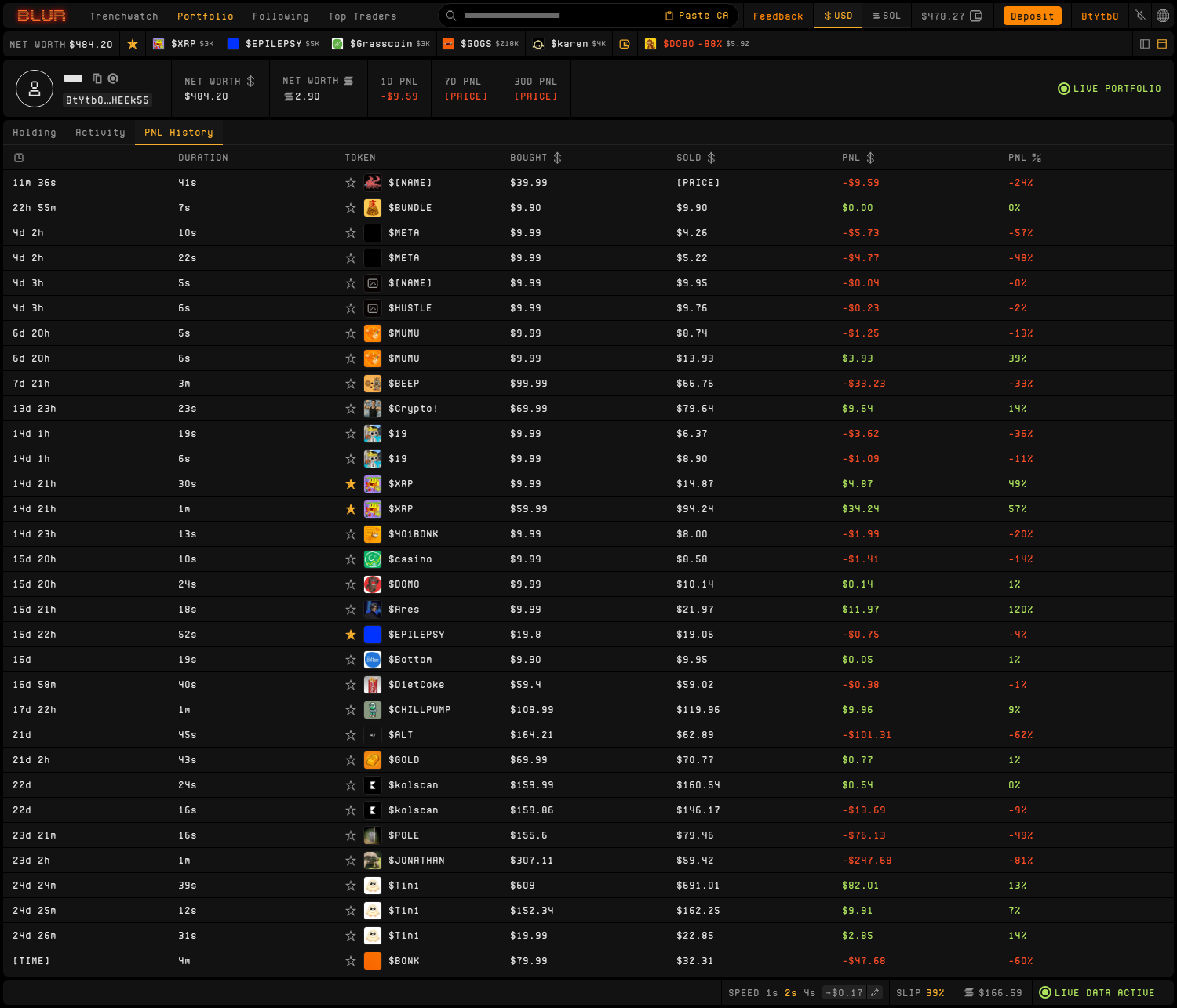 click on "Trenchwatch" at bounding box center (124, 16) 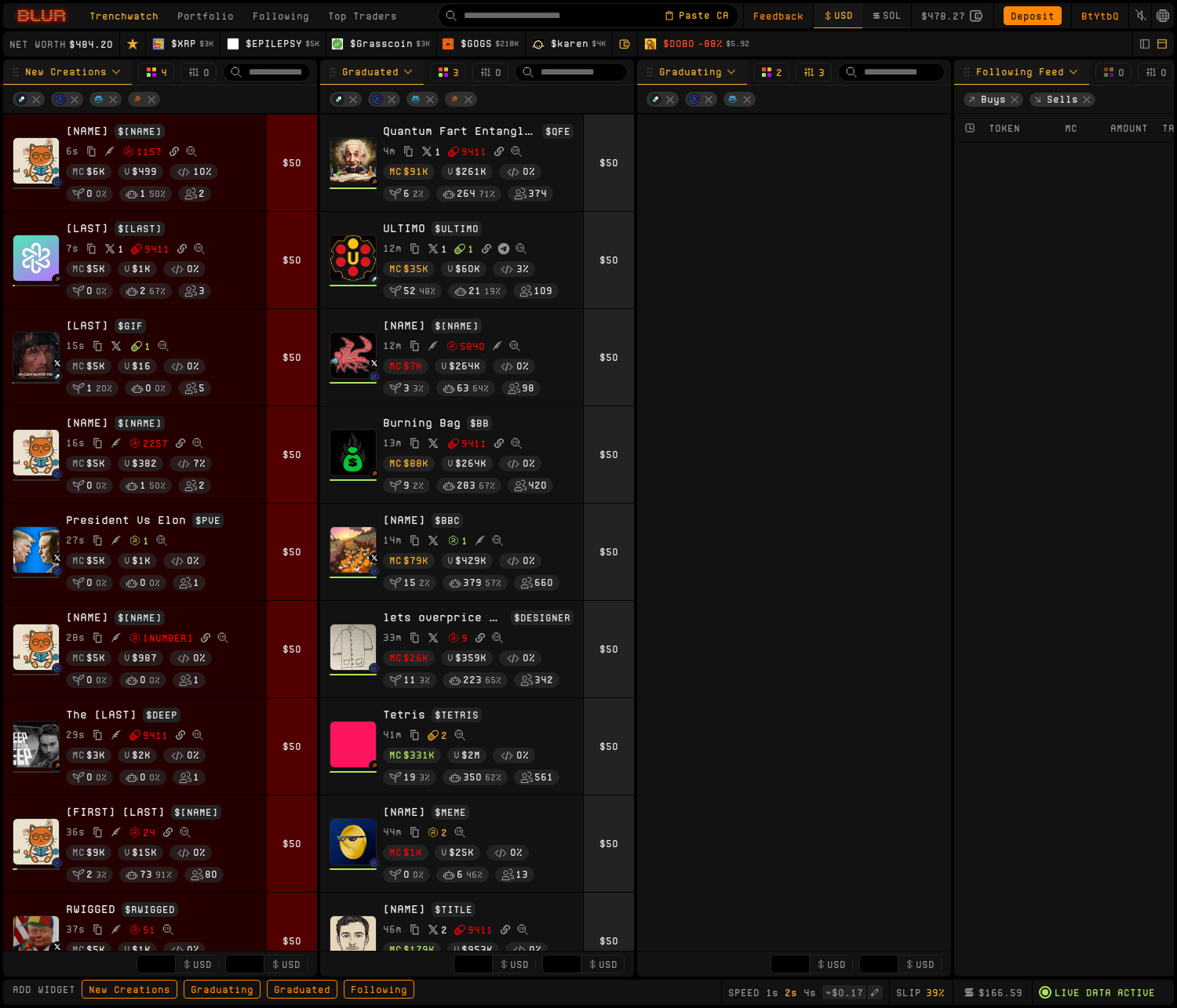 click on "Following" at bounding box center (281, 16) 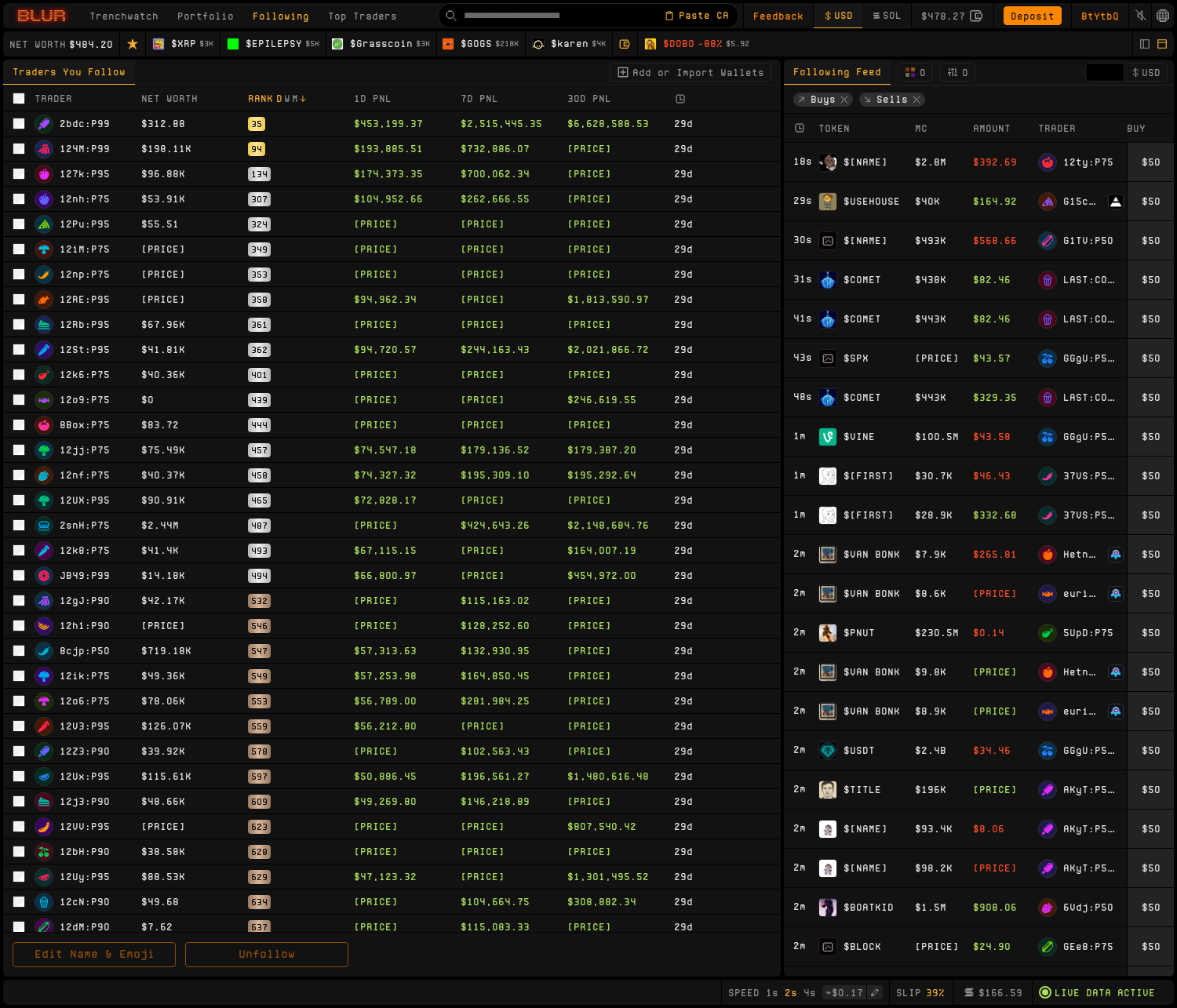click on "Top Traders" at bounding box center [363, 16] 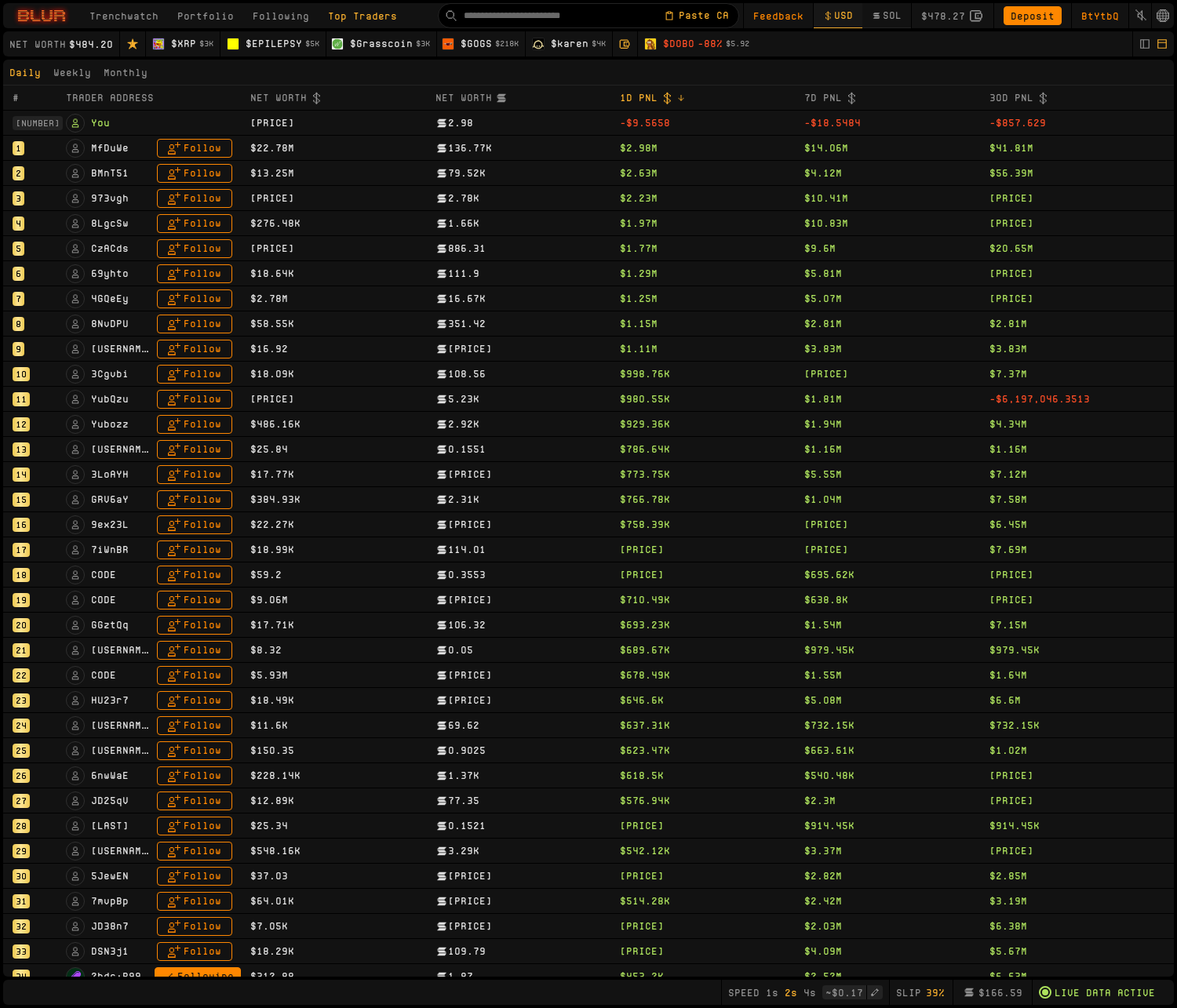 click on "Portfolio" at bounding box center (206, 16) 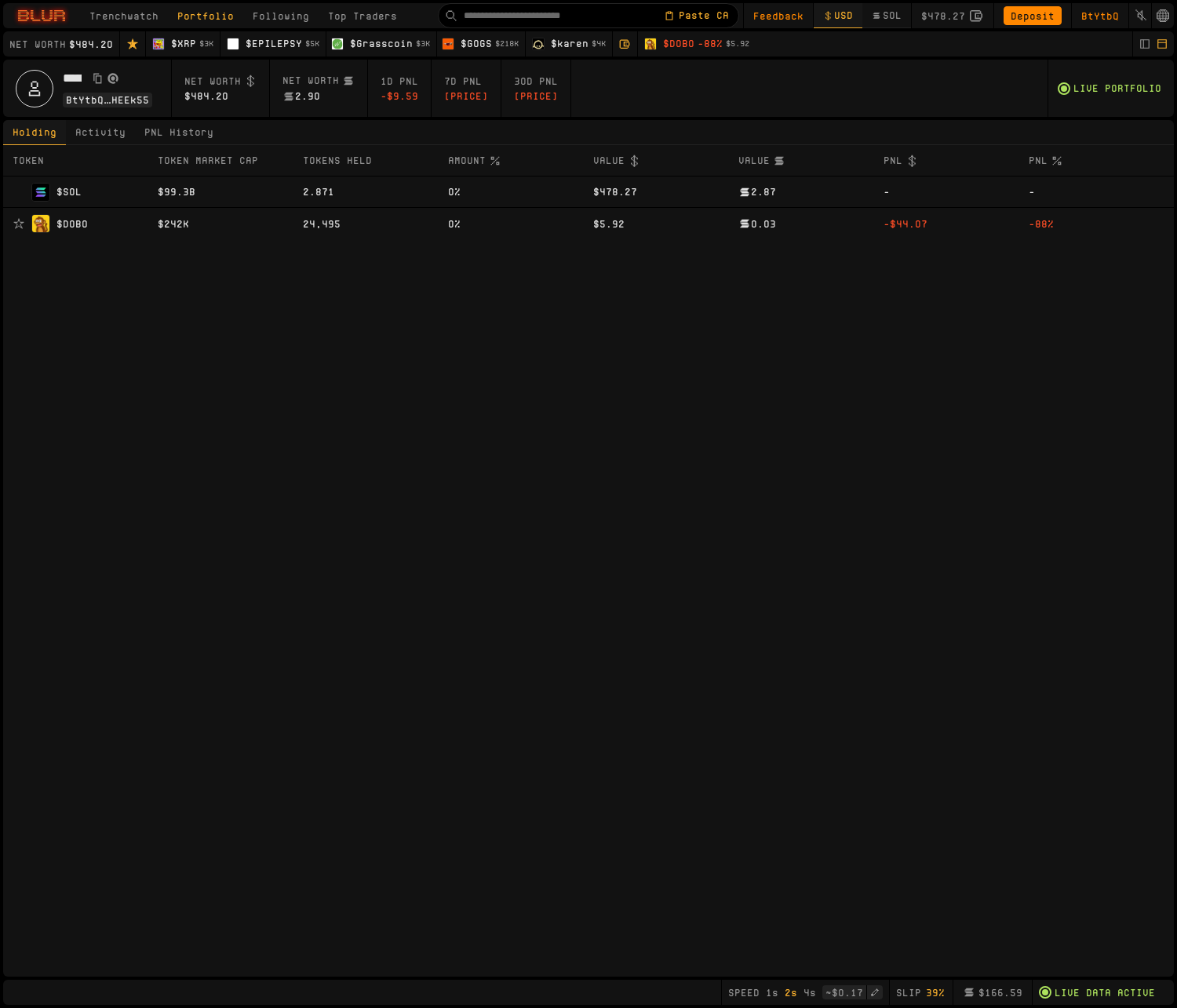 click on "Trenchwatch" at bounding box center (124, 16) 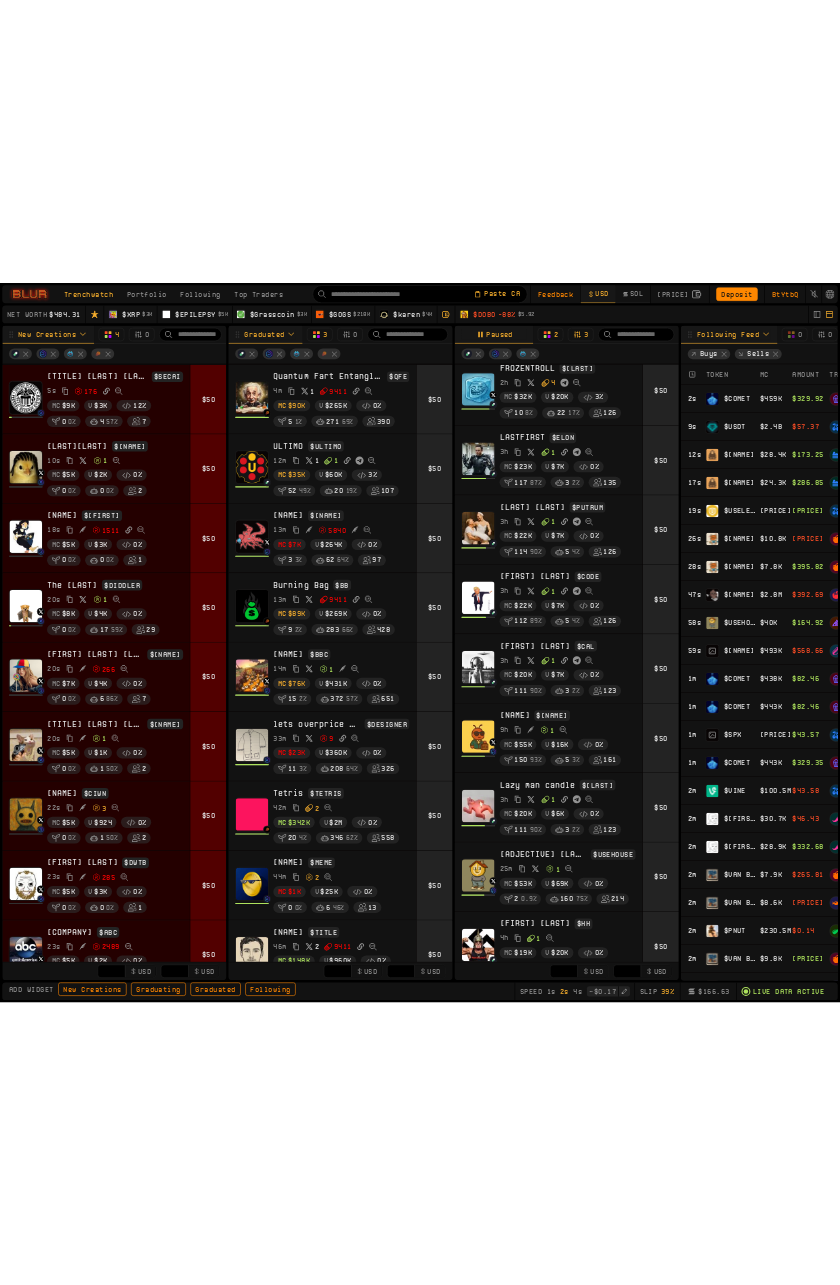 scroll, scrollTop: 154, scrollLeft: 0, axis: vertical 